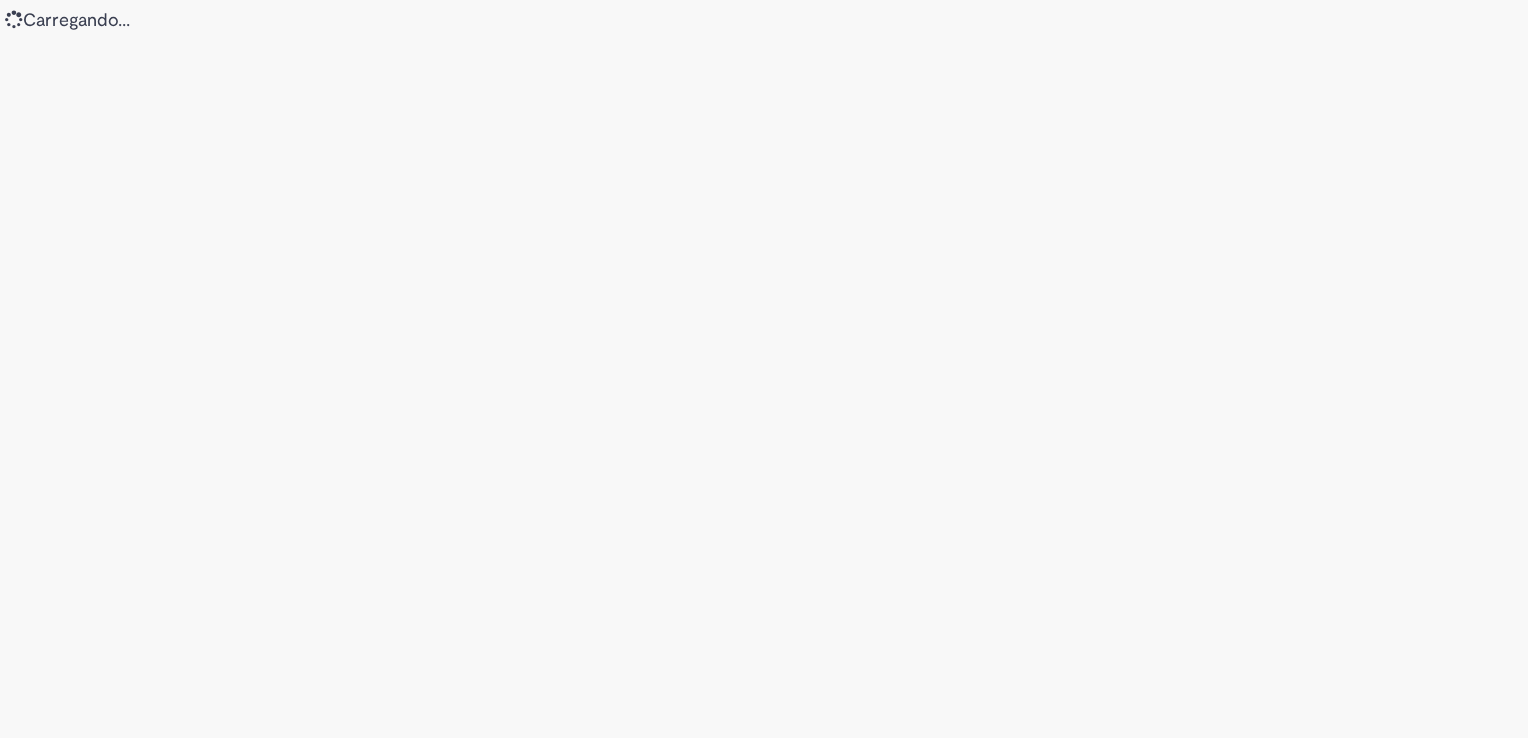 scroll, scrollTop: 0, scrollLeft: 0, axis: both 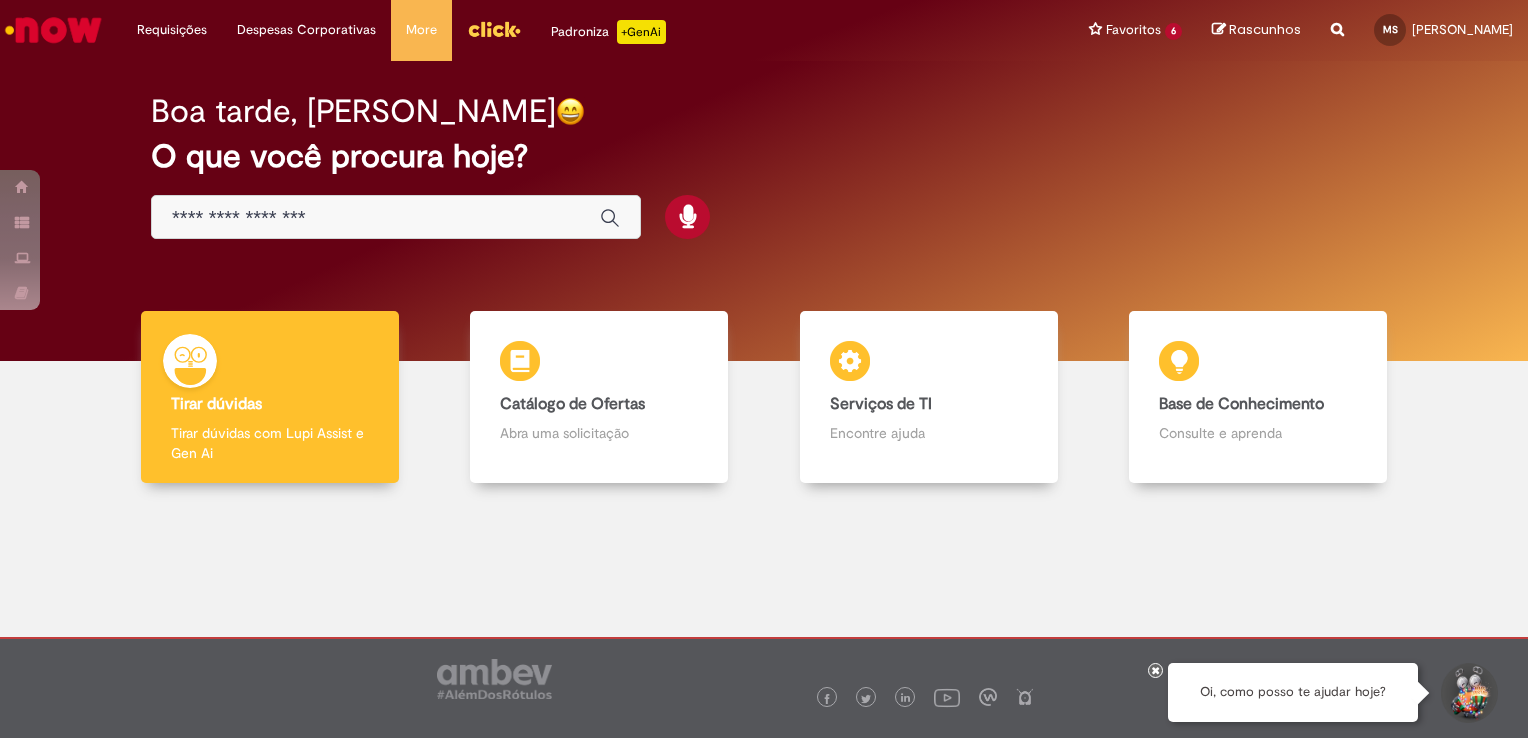 click on "Boa tarde, Matheus
O que você procura hoje?" at bounding box center (764, 211) 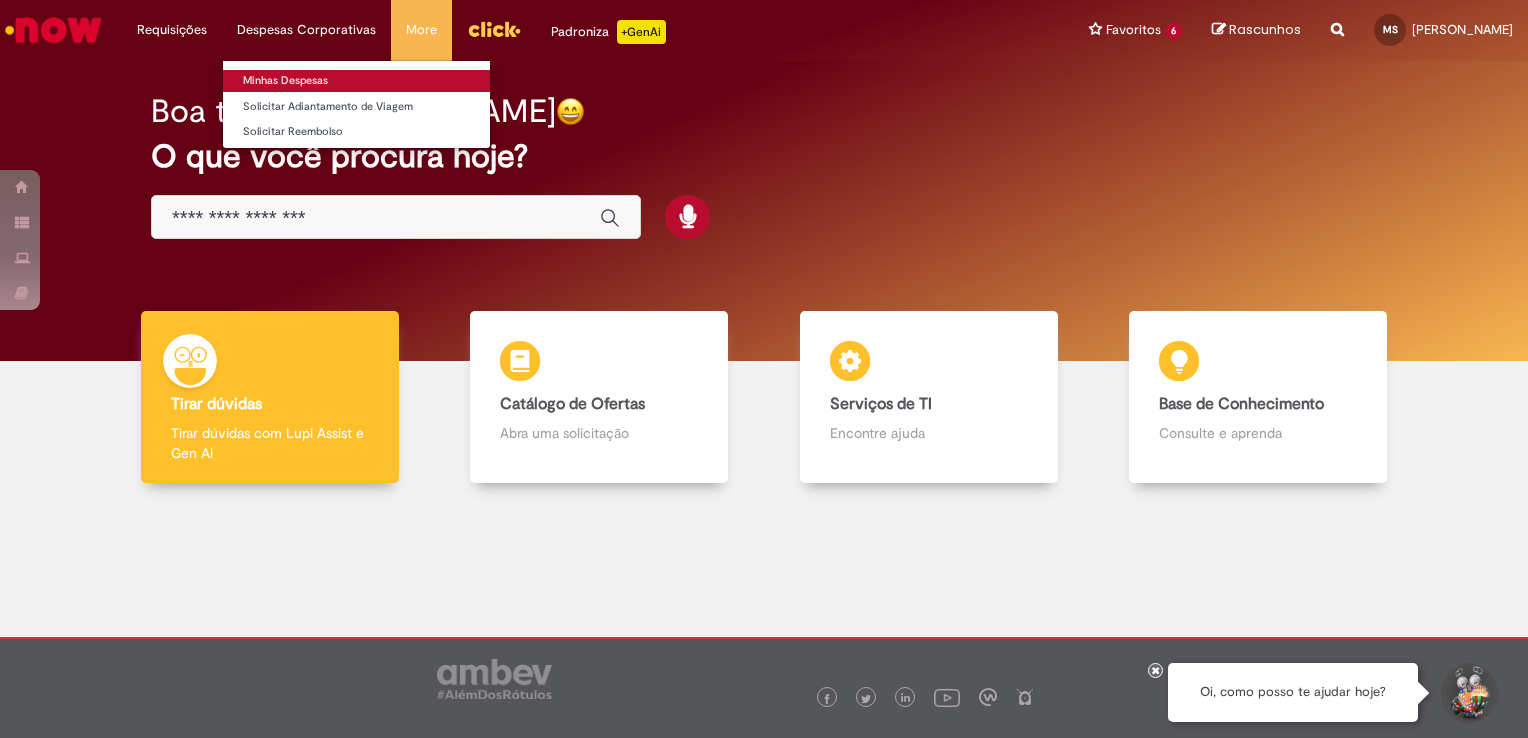 click on "Minhas Despesas" at bounding box center [356, 81] 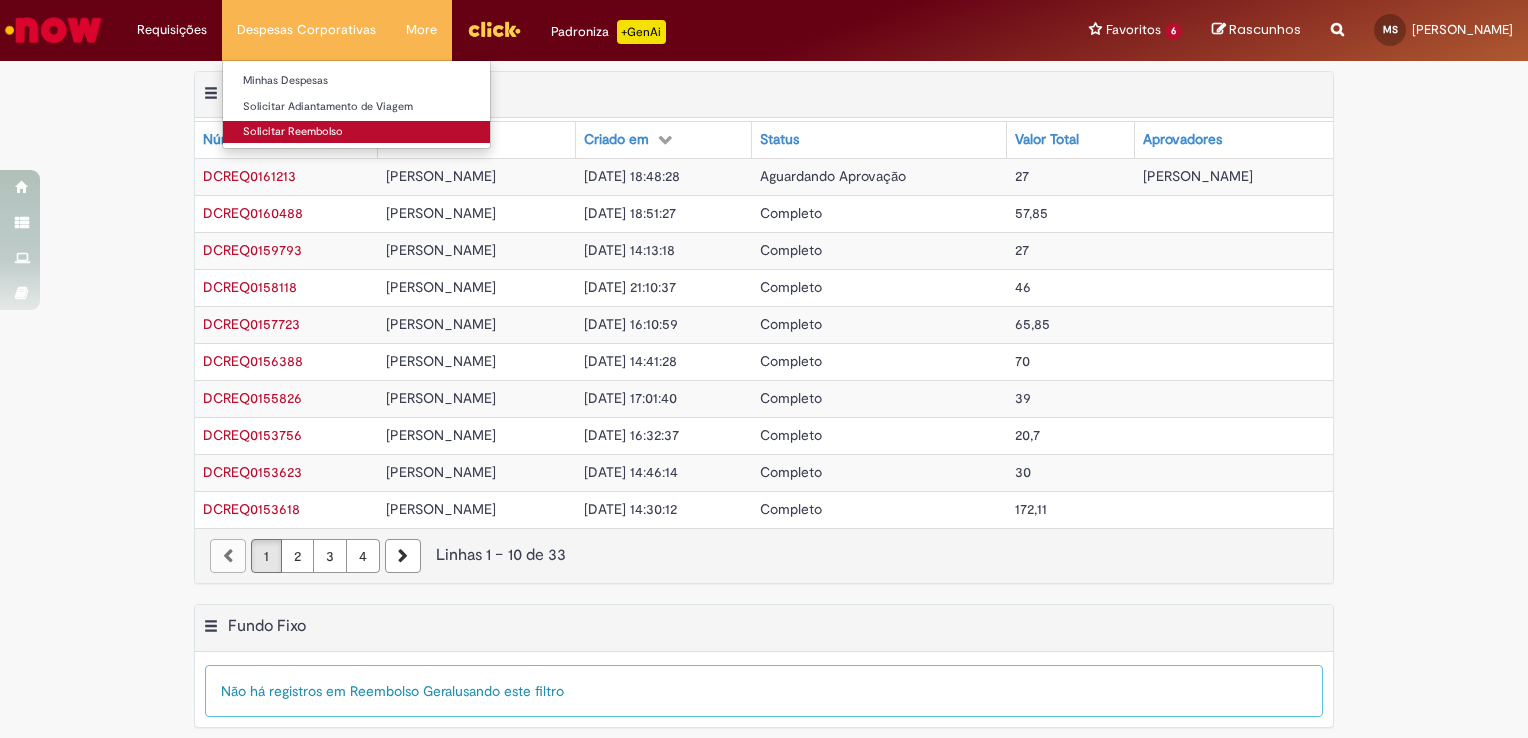 click on "Solicitar Reembolso" at bounding box center [356, 132] 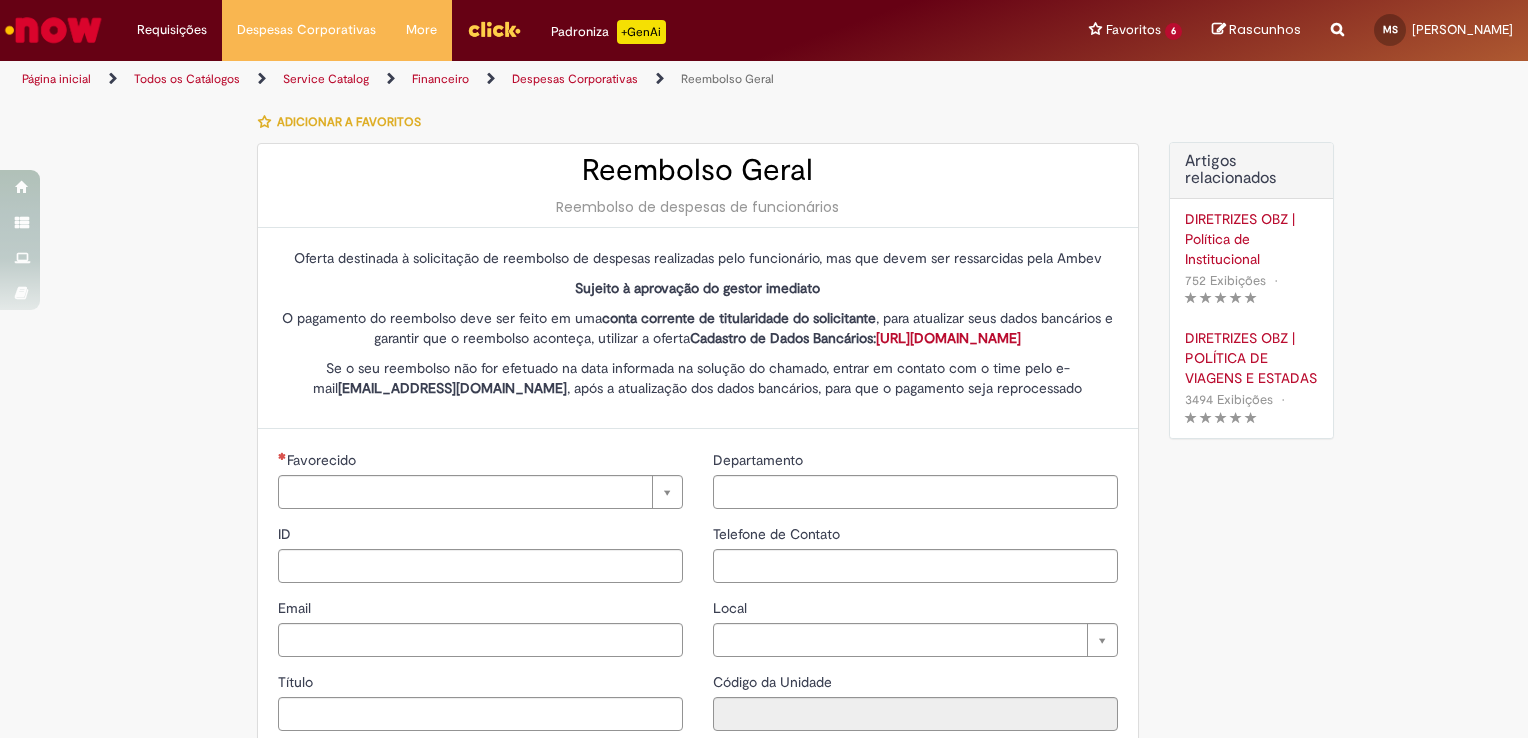 type on "********" 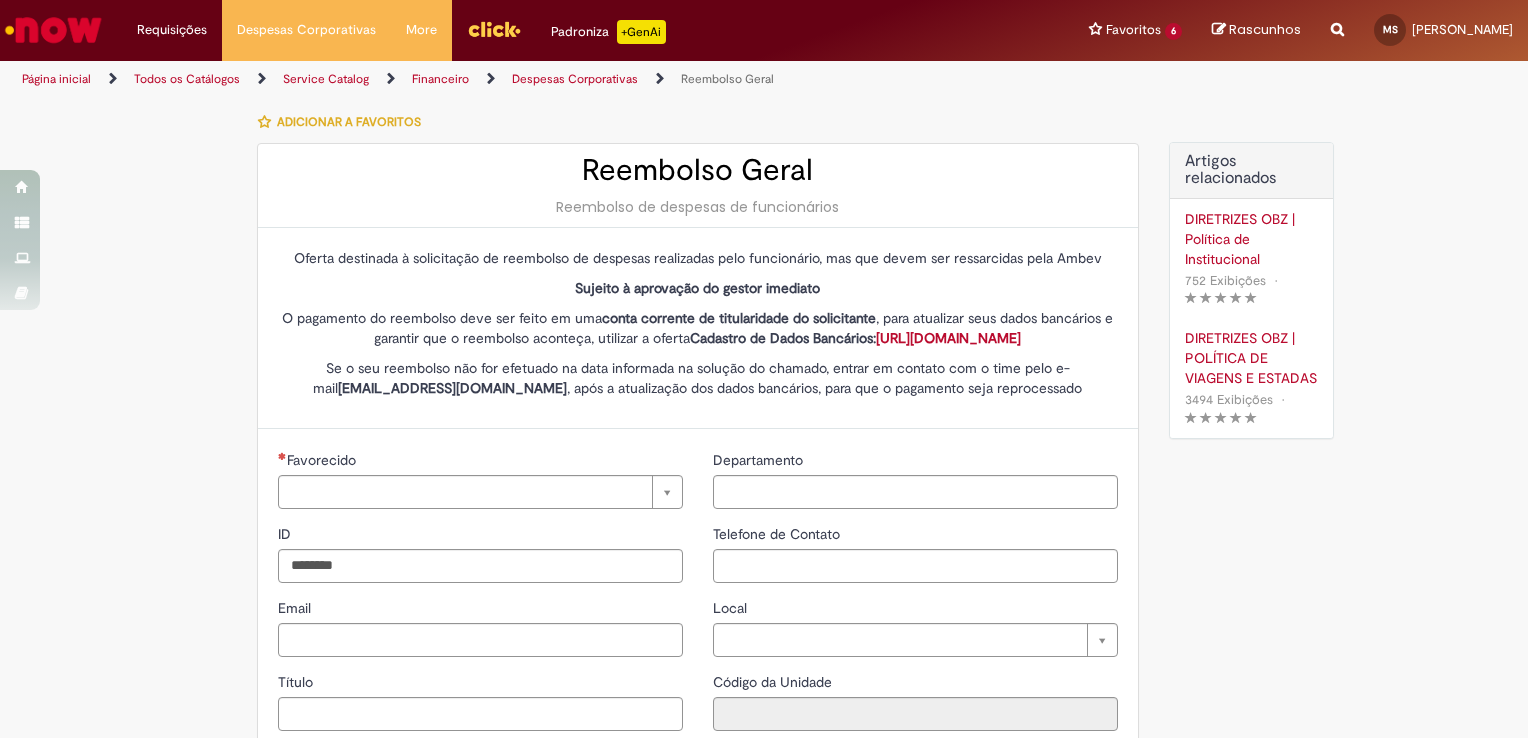 type on "**********" 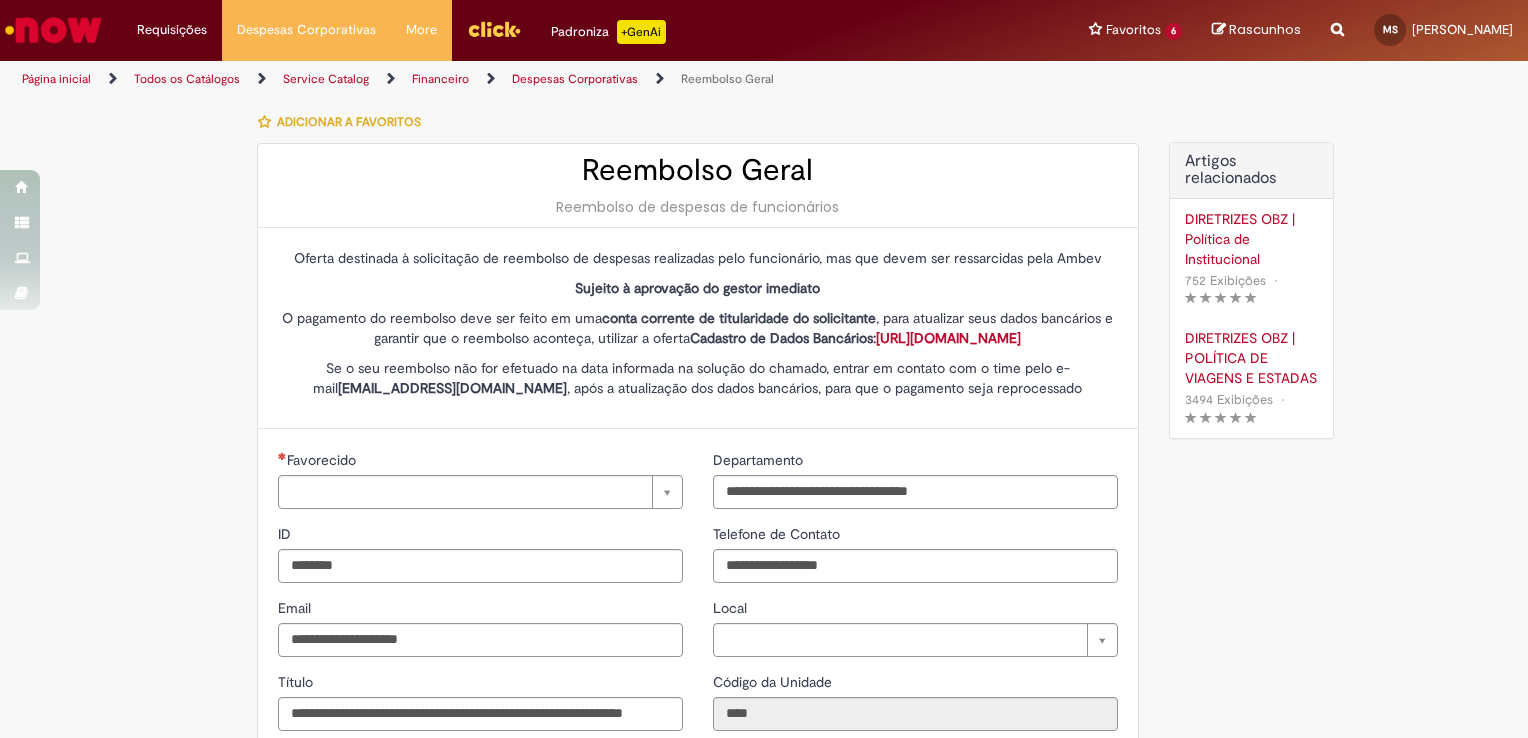 type on "**********" 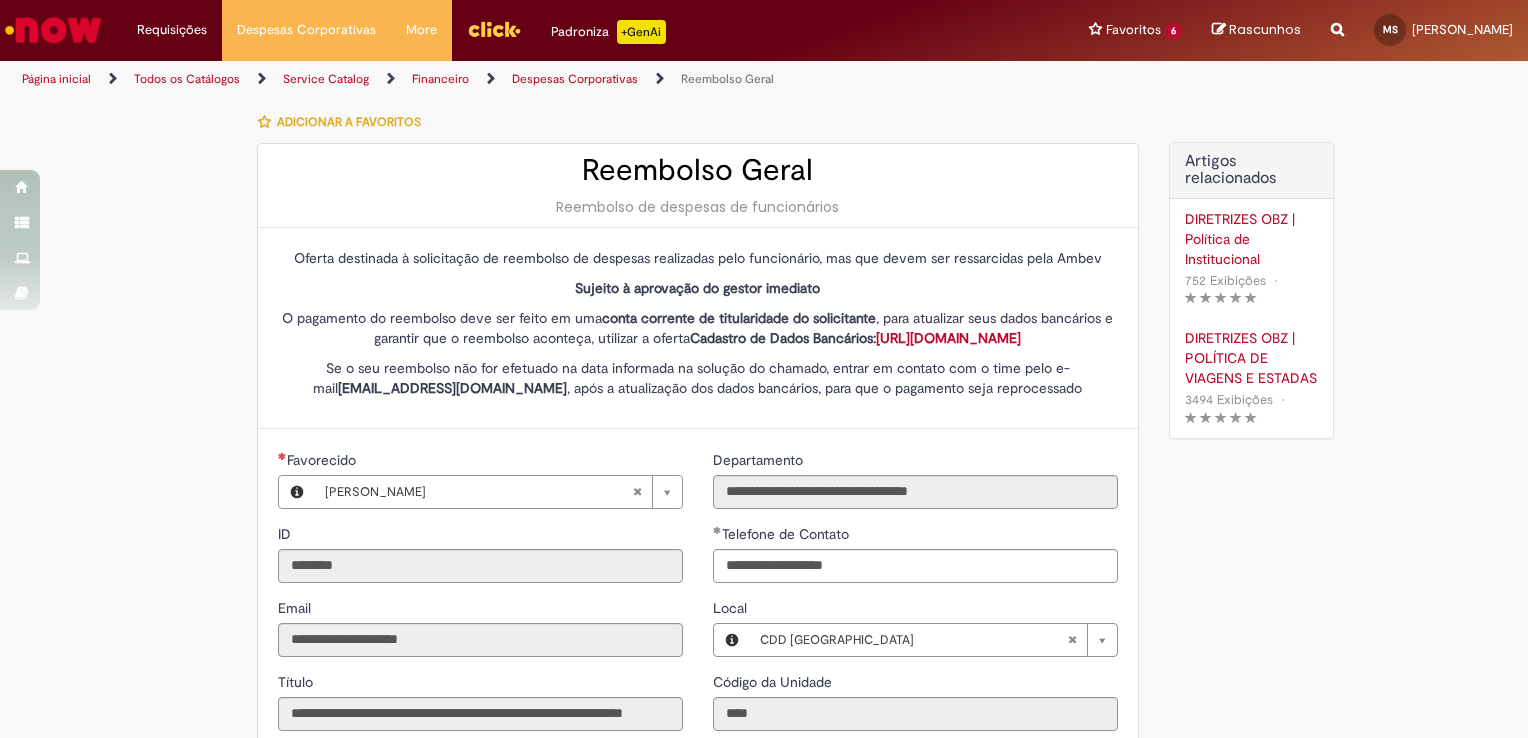 type on "**********" 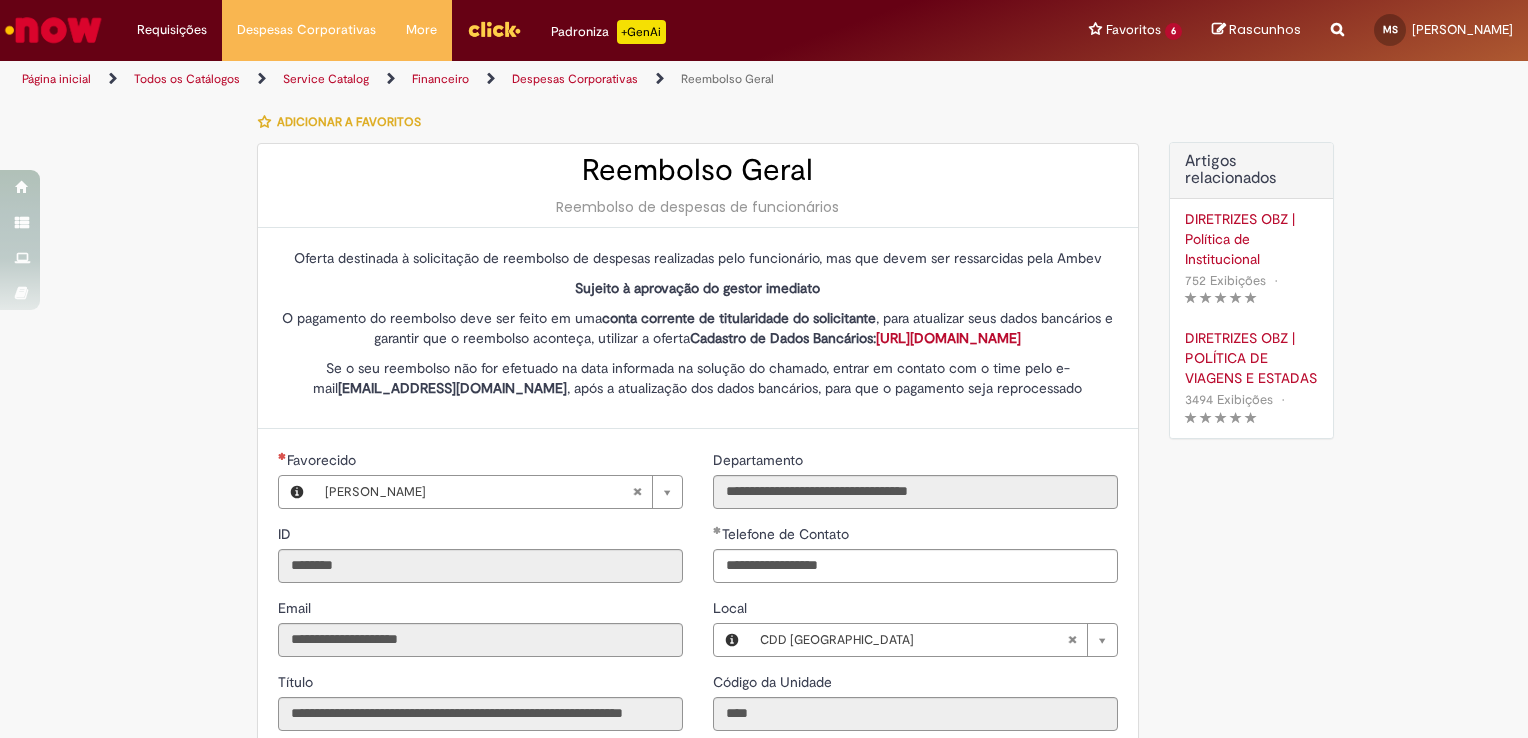 type on "**********" 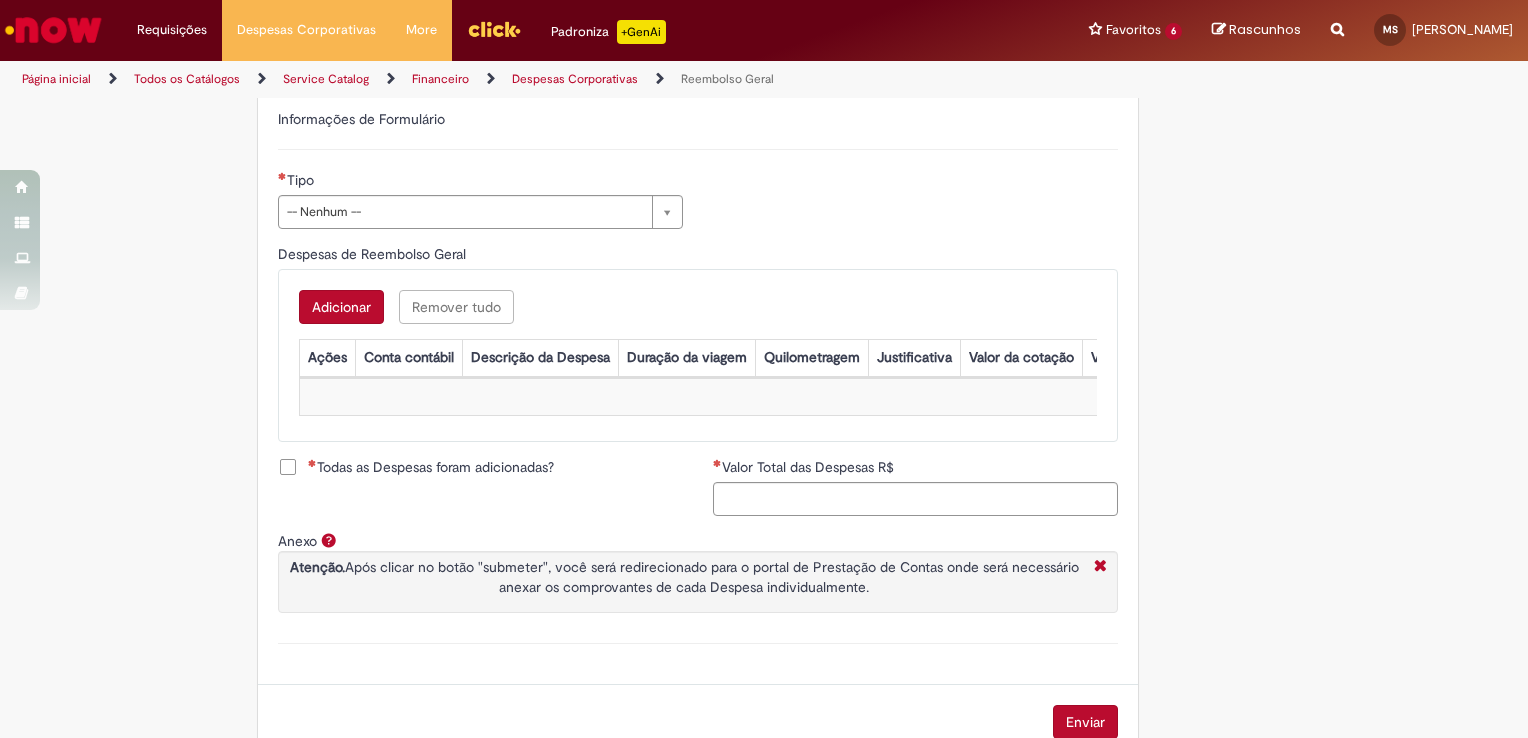 scroll, scrollTop: 752, scrollLeft: 0, axis: vertical 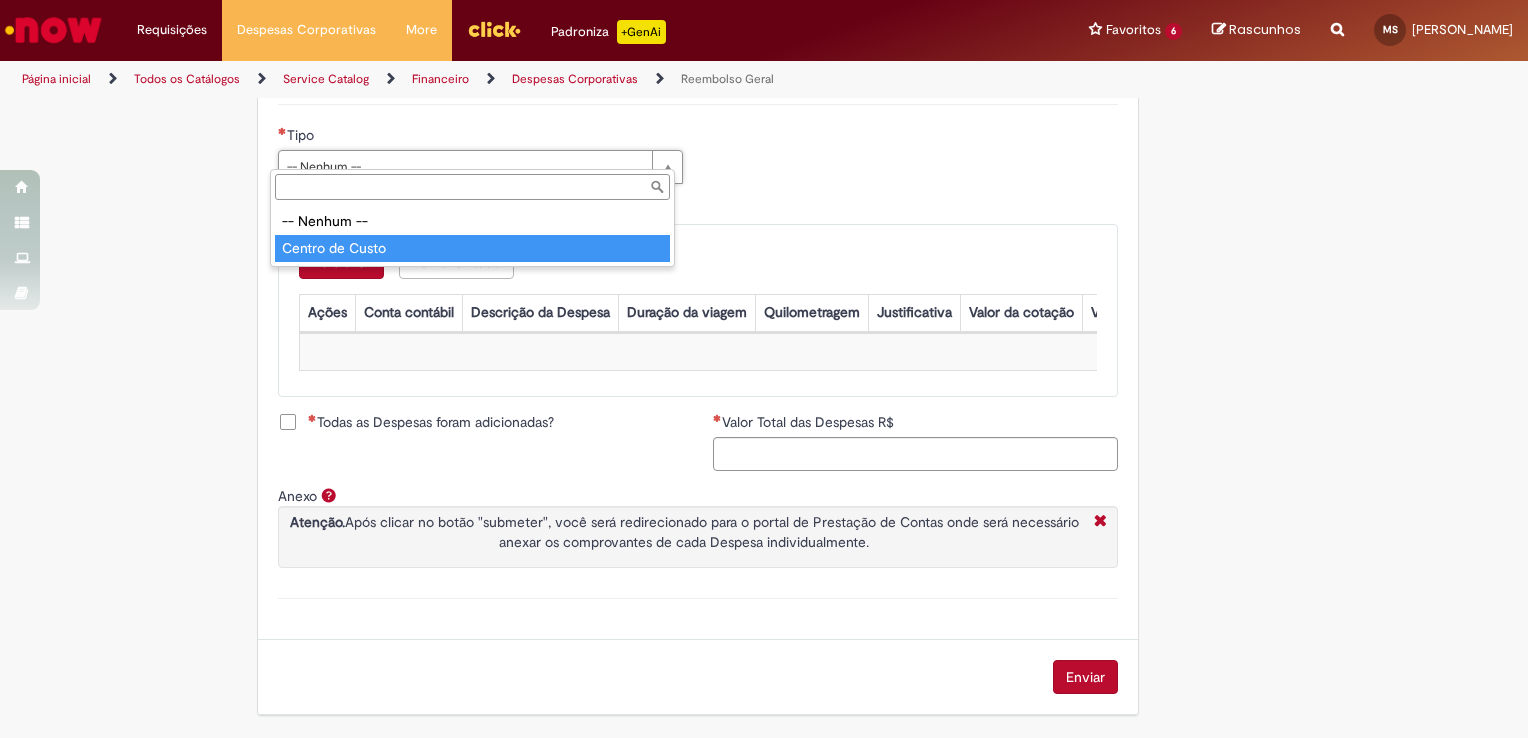 type on "**********" 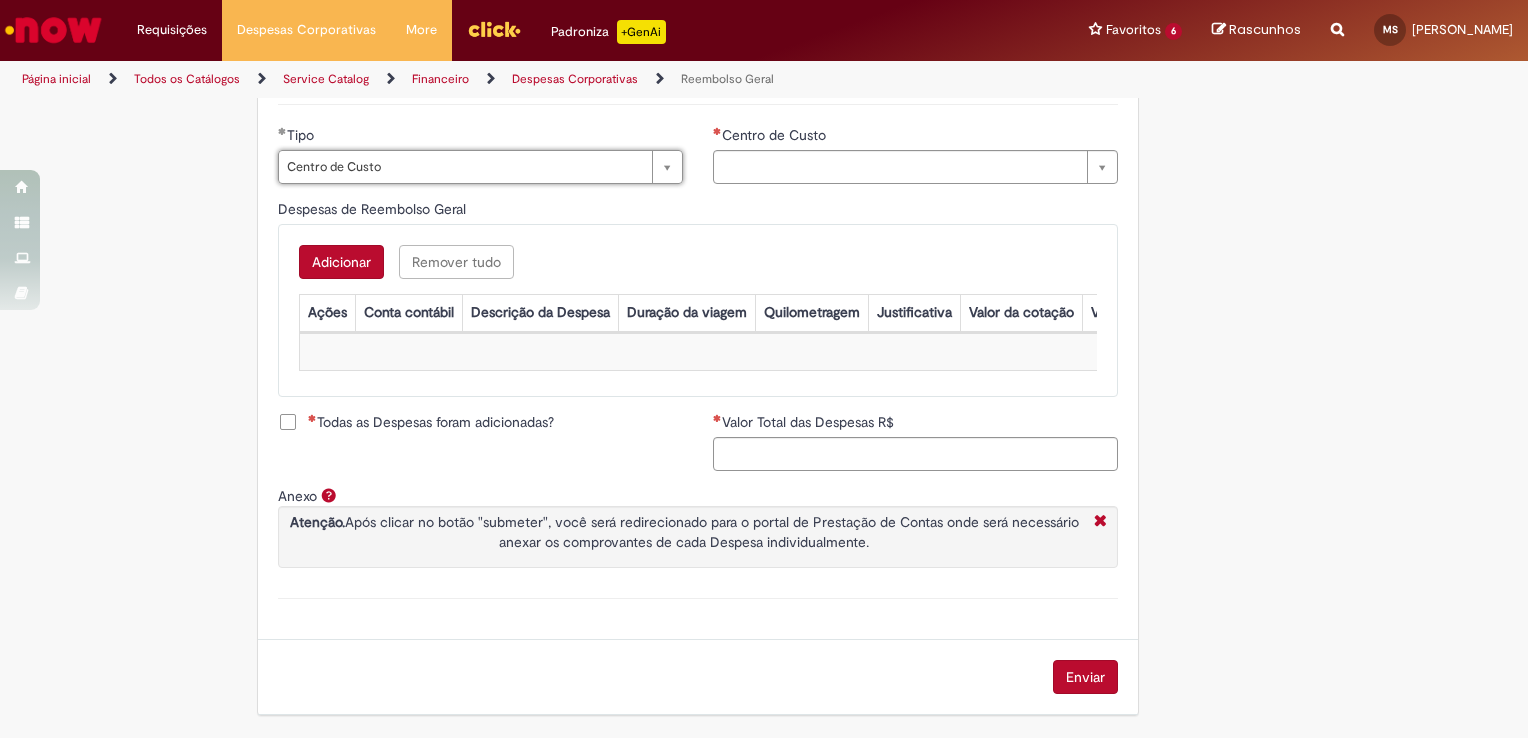 type on "**********" 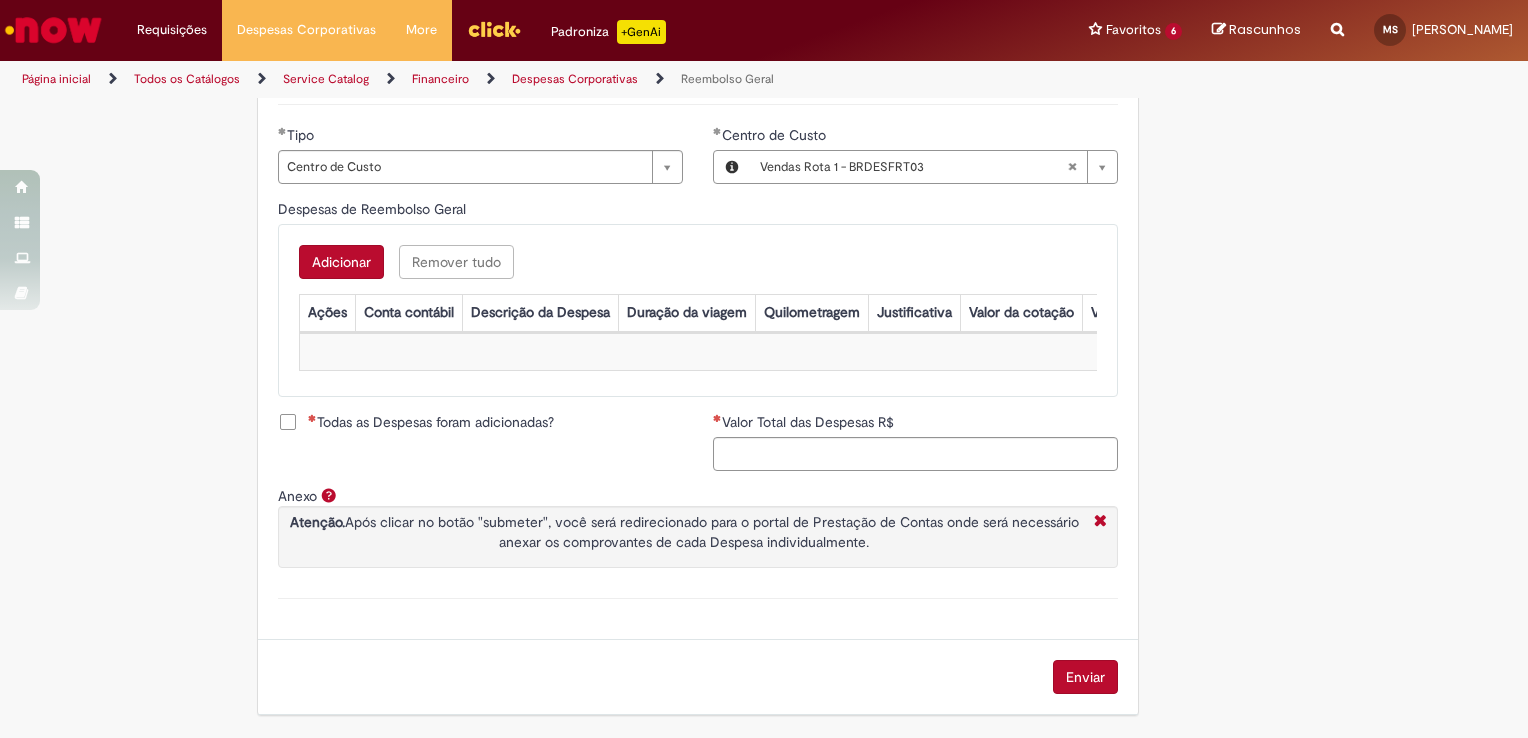 click on "Adicionar" at bounding box center (341, 262) 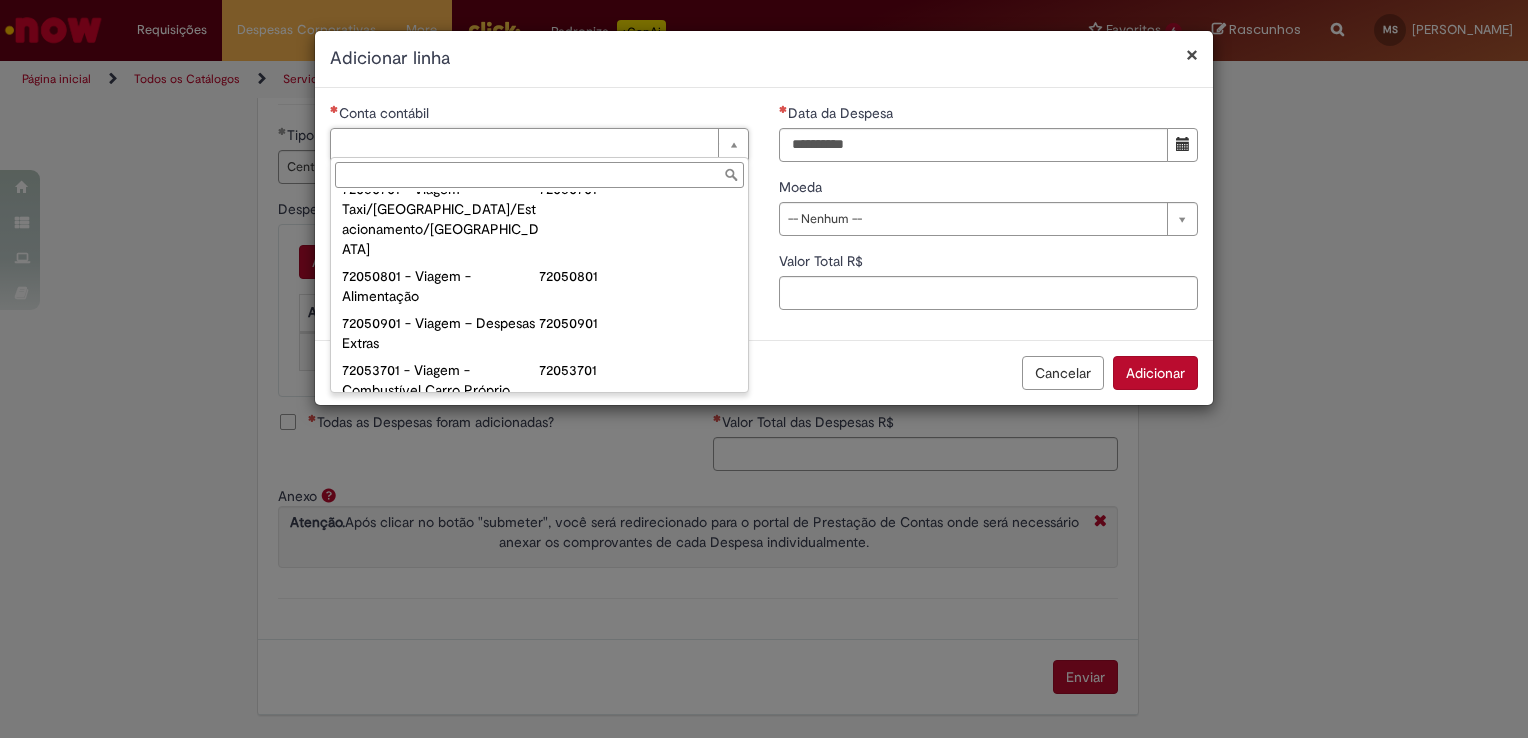 scroll, scrollTop: 1206, scrollLeft: 0, axis: vertical 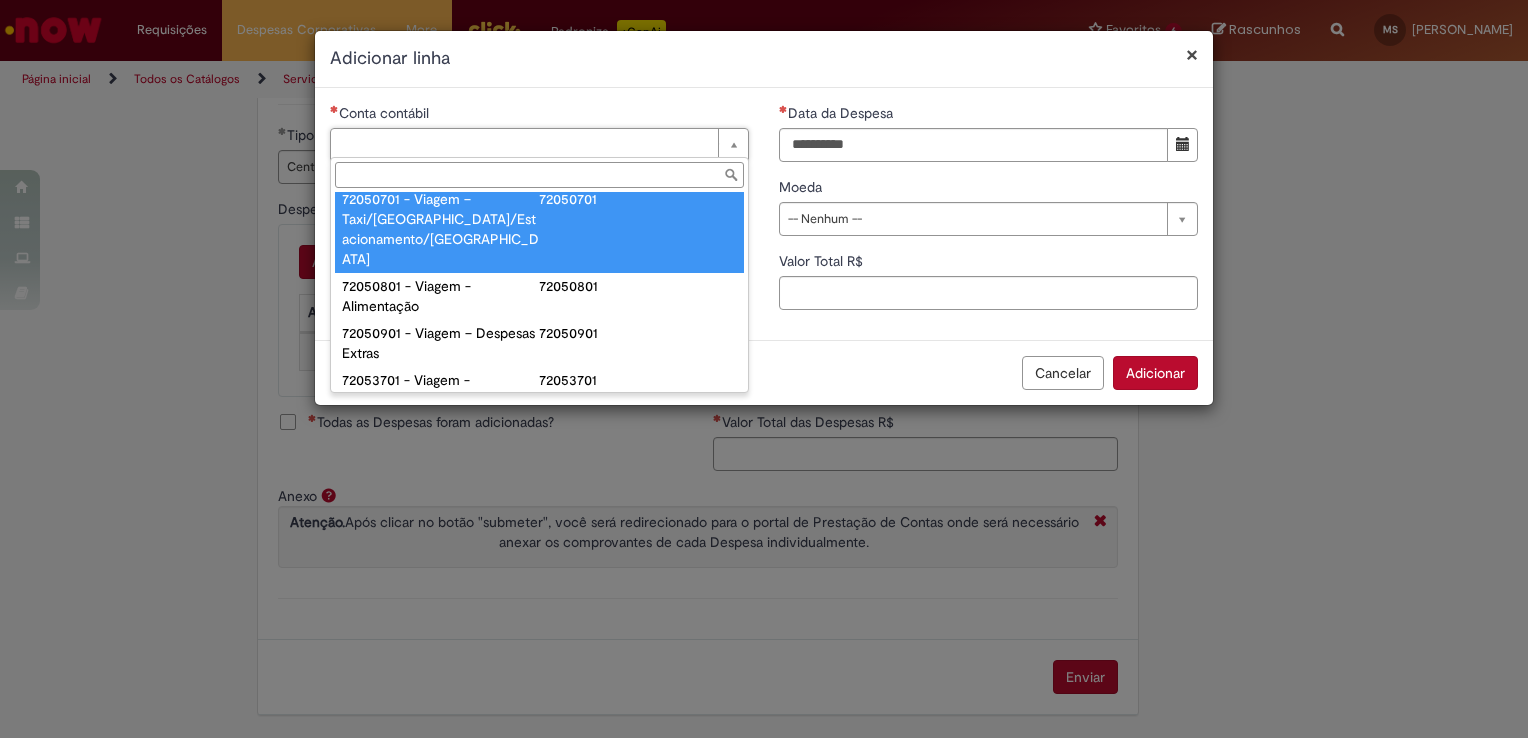 type on "**********" 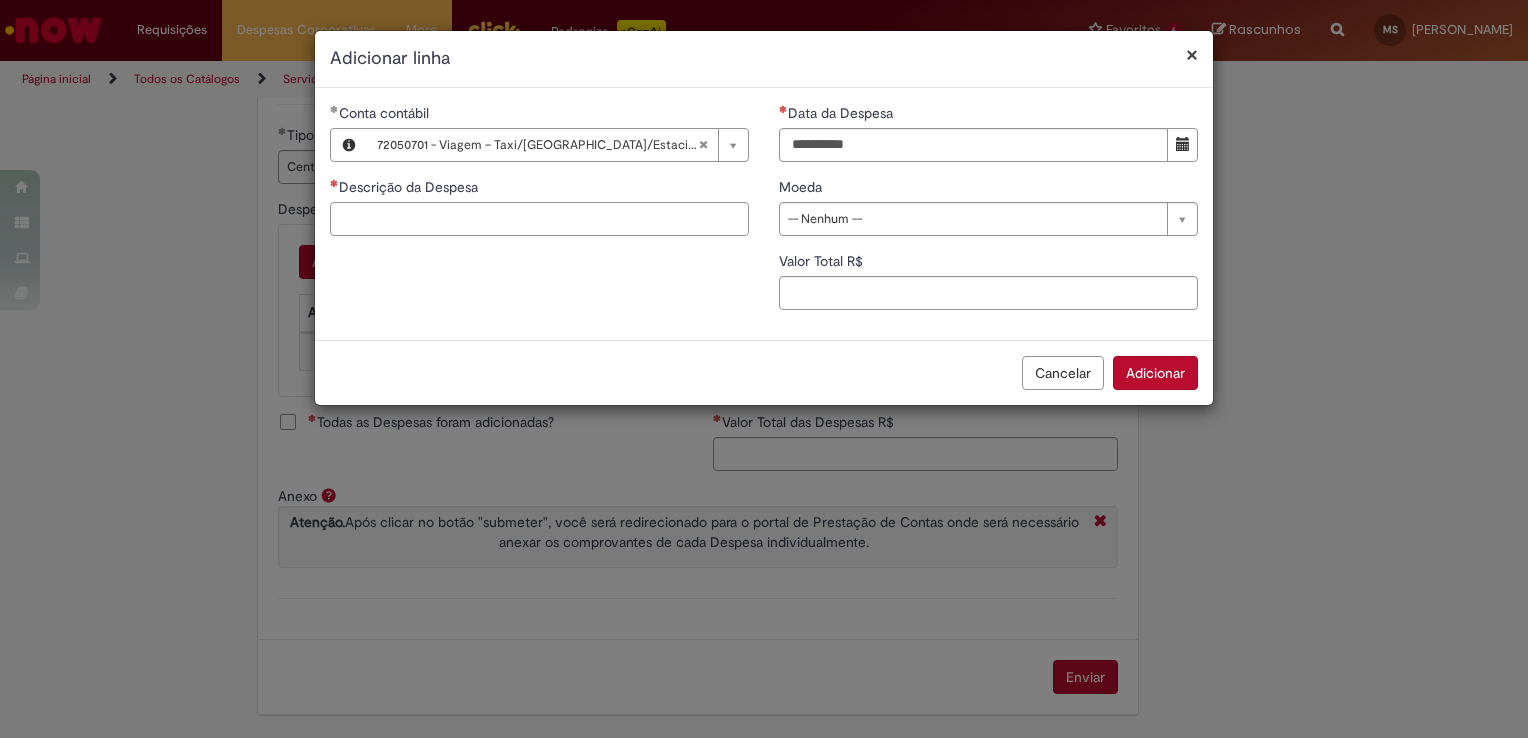 click on "Descrição da Despesa" at bounding box center (539, 219) 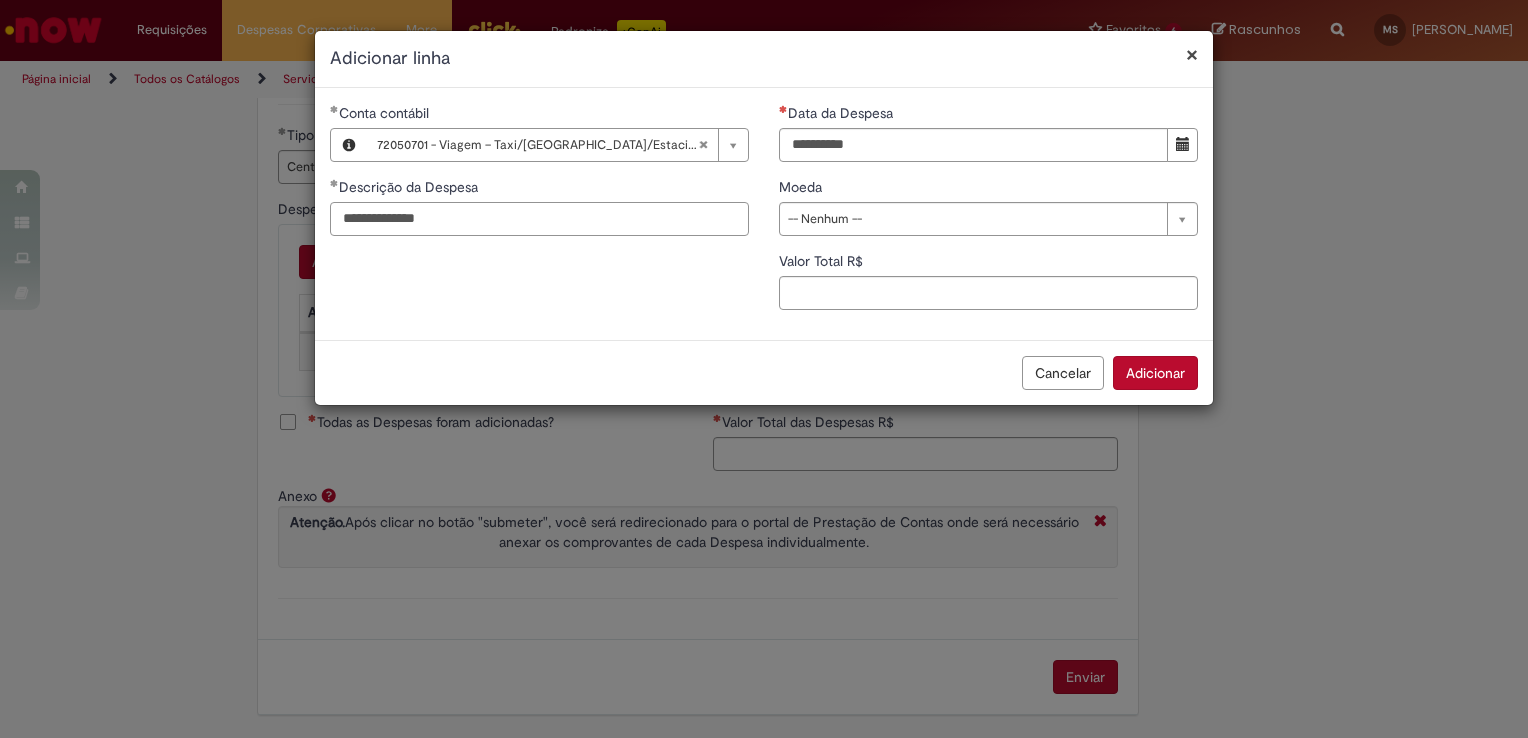 type on "**********" 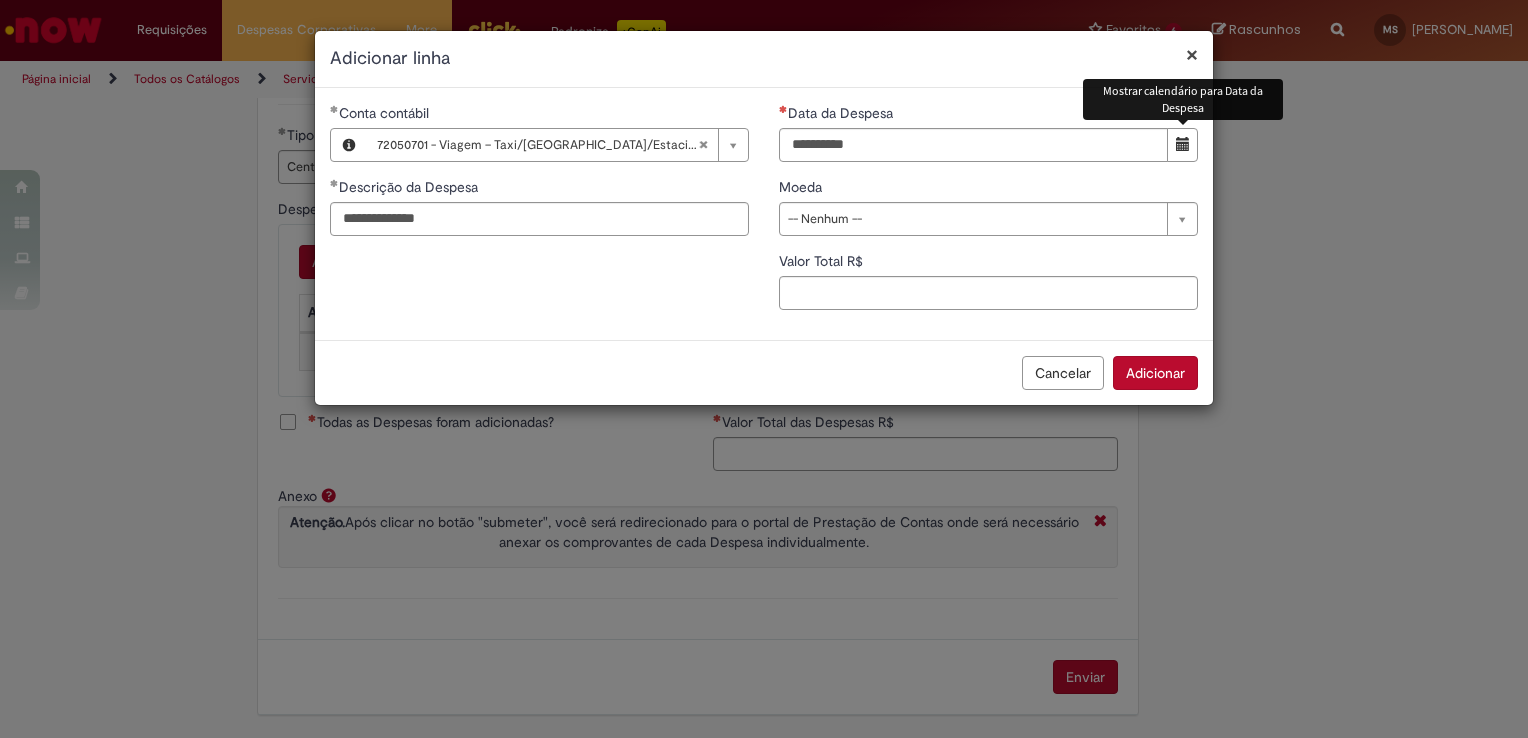 click at bounding box center [1182, 145] 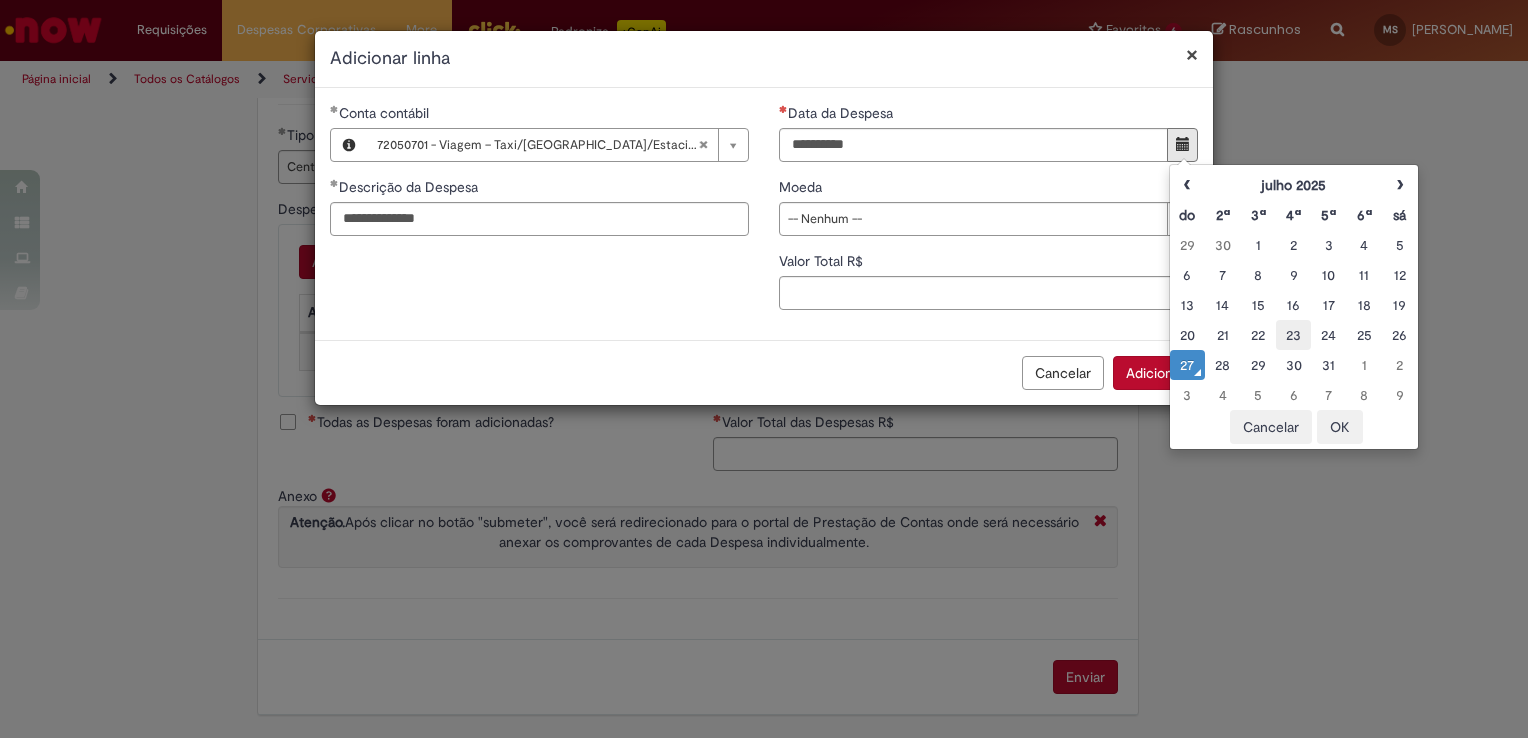 click on "23" at bounding box center [1293, 335] 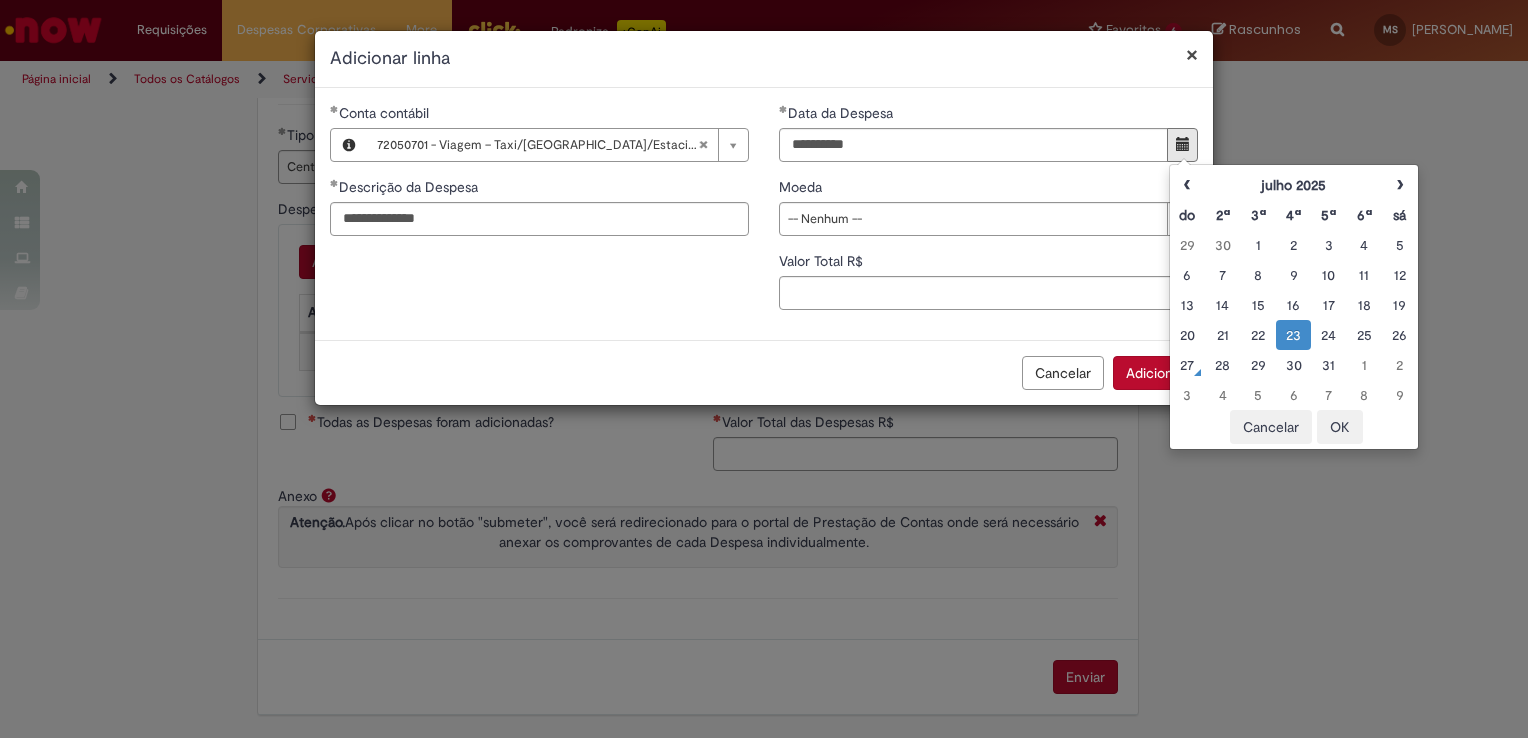 click on "OK" at bounding box center (1340, 427) 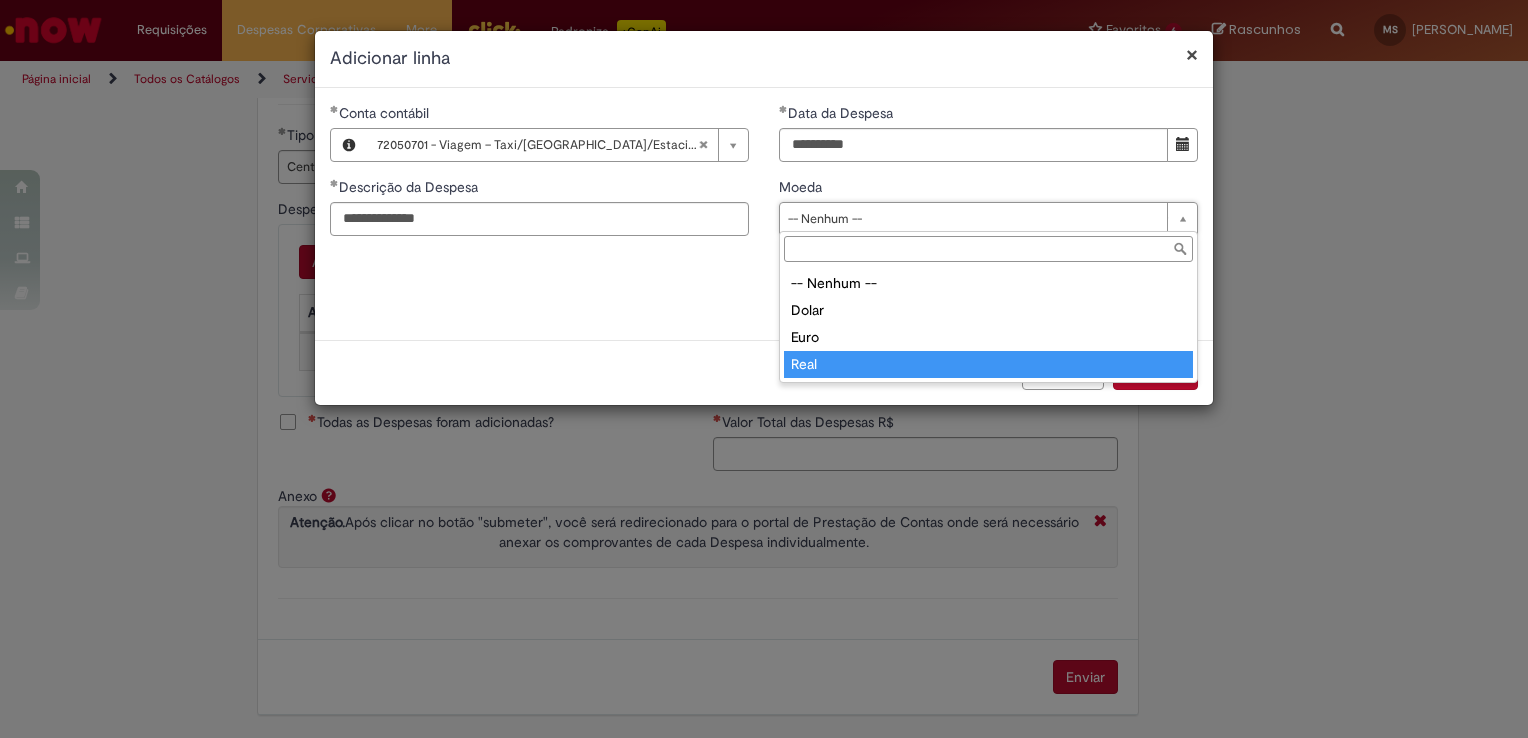 type on "****" 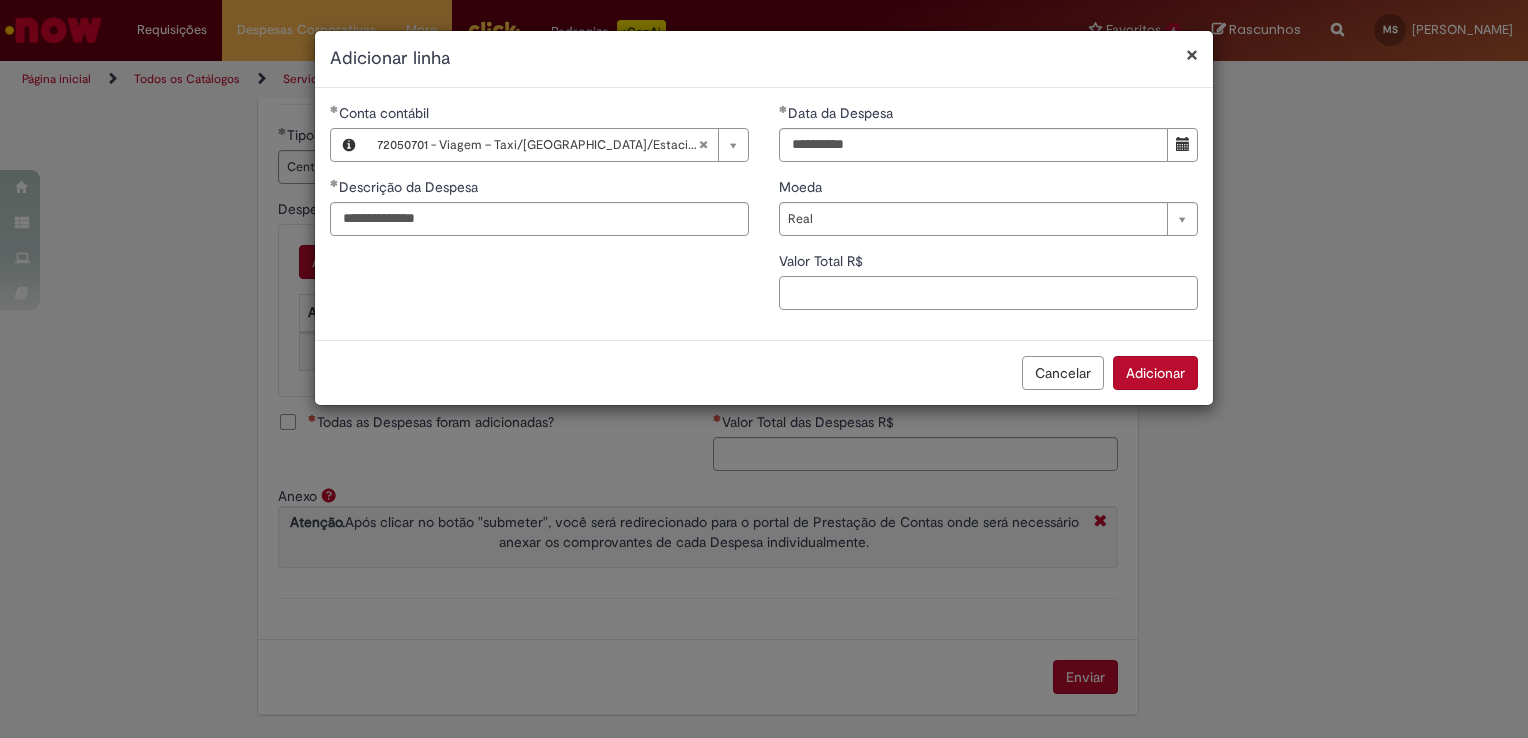 click on "Valor Total R$" at bounding box center (988, 293) 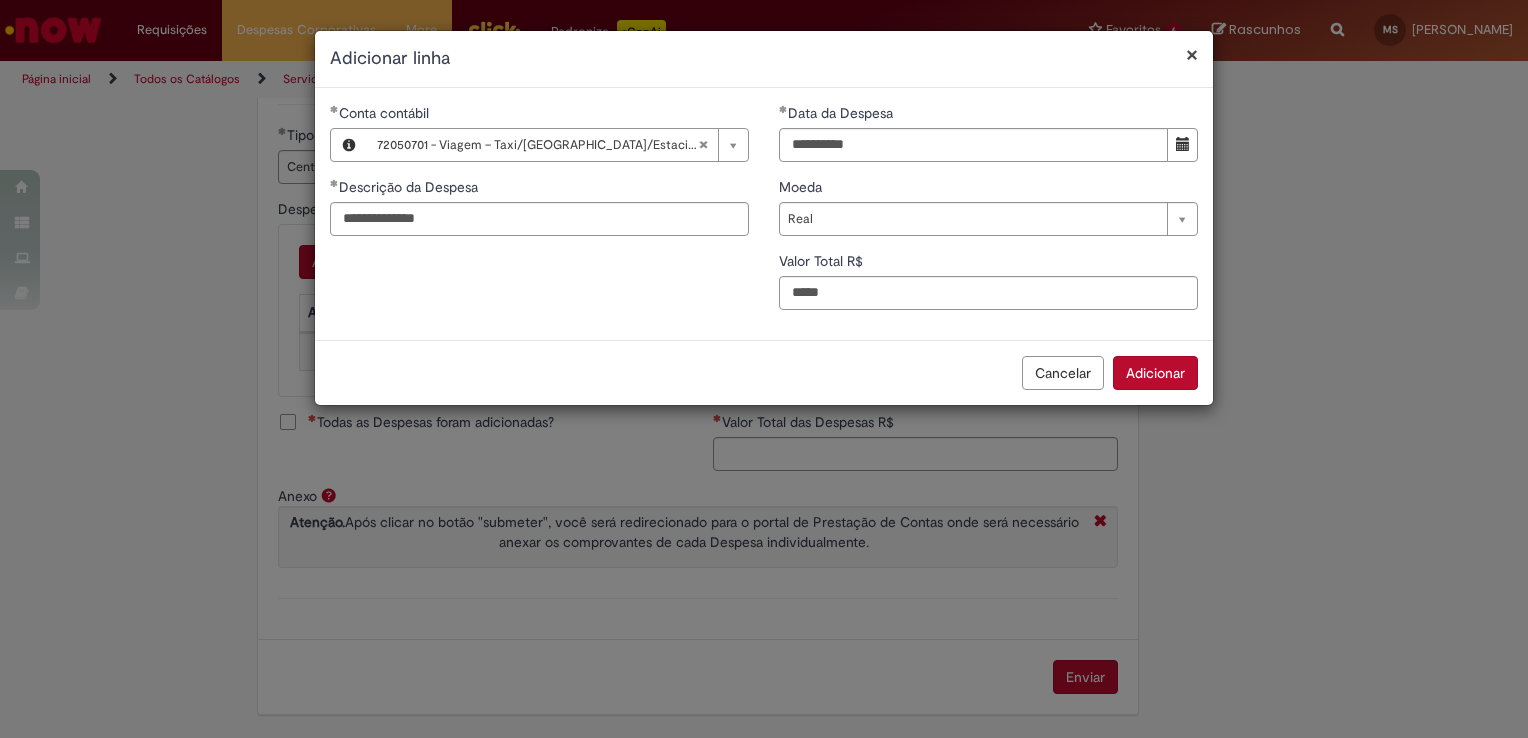 type on "**" 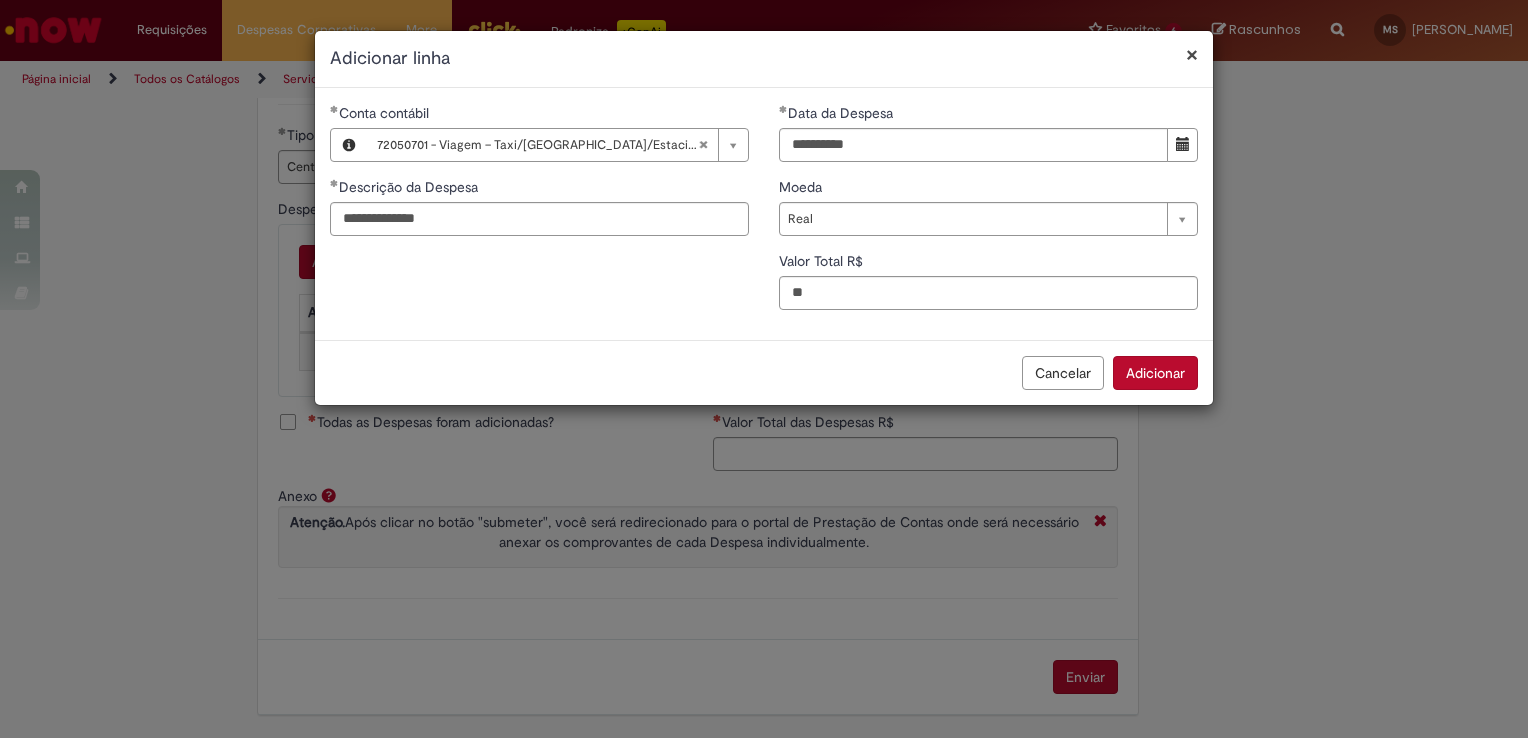 type 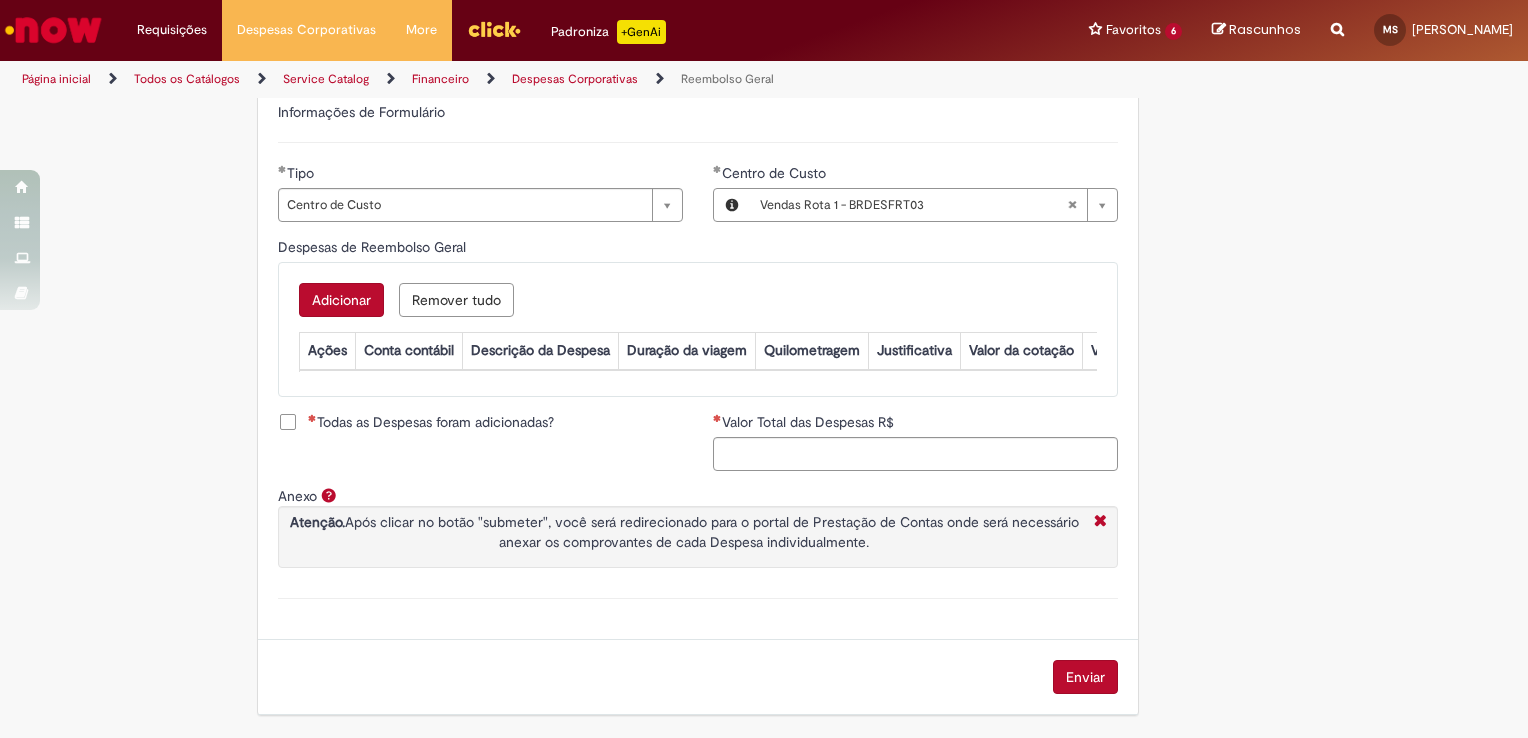 scroll, scrollTop: 752, scrollLeft: 0, axis: vertical 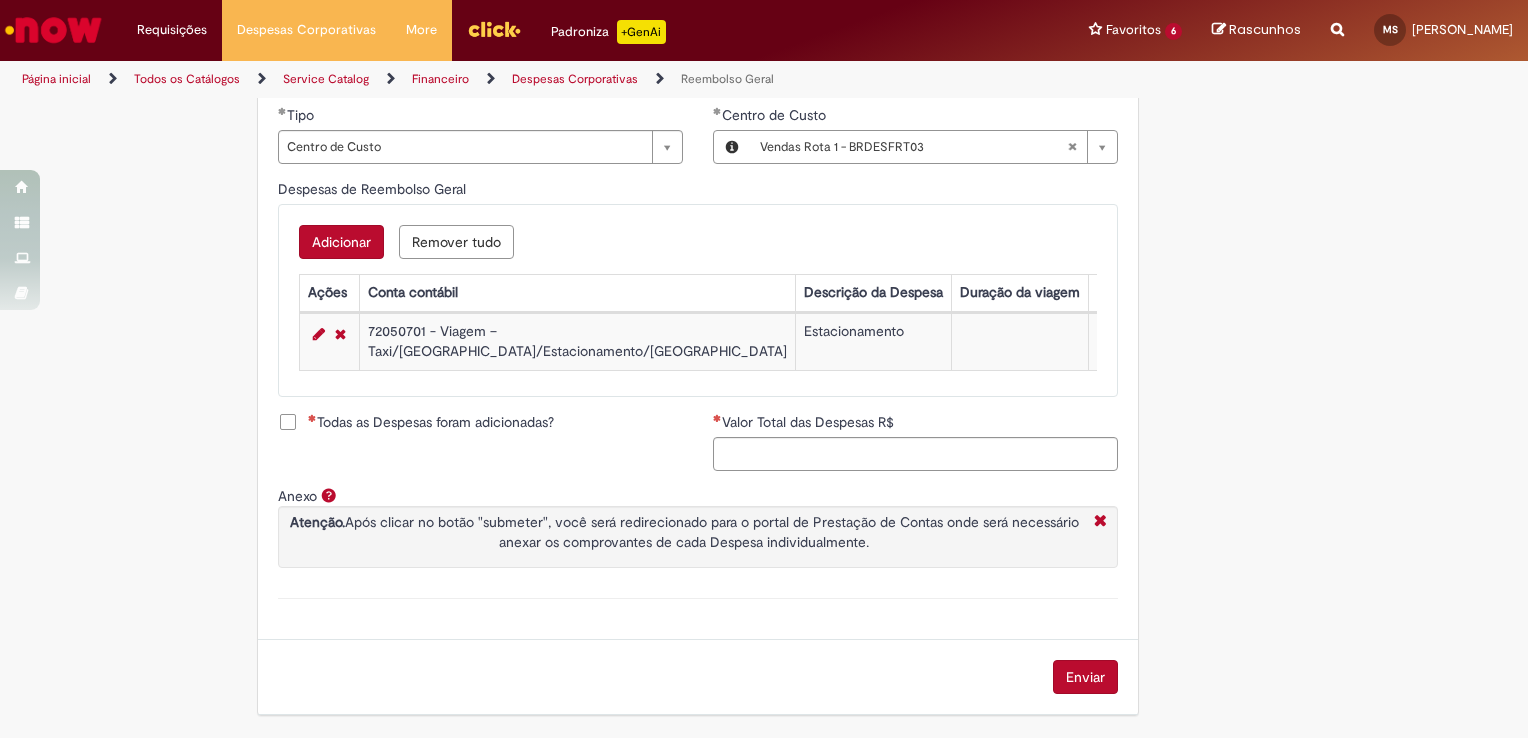 click on "Adicionar" at bounding box center (341, 242) 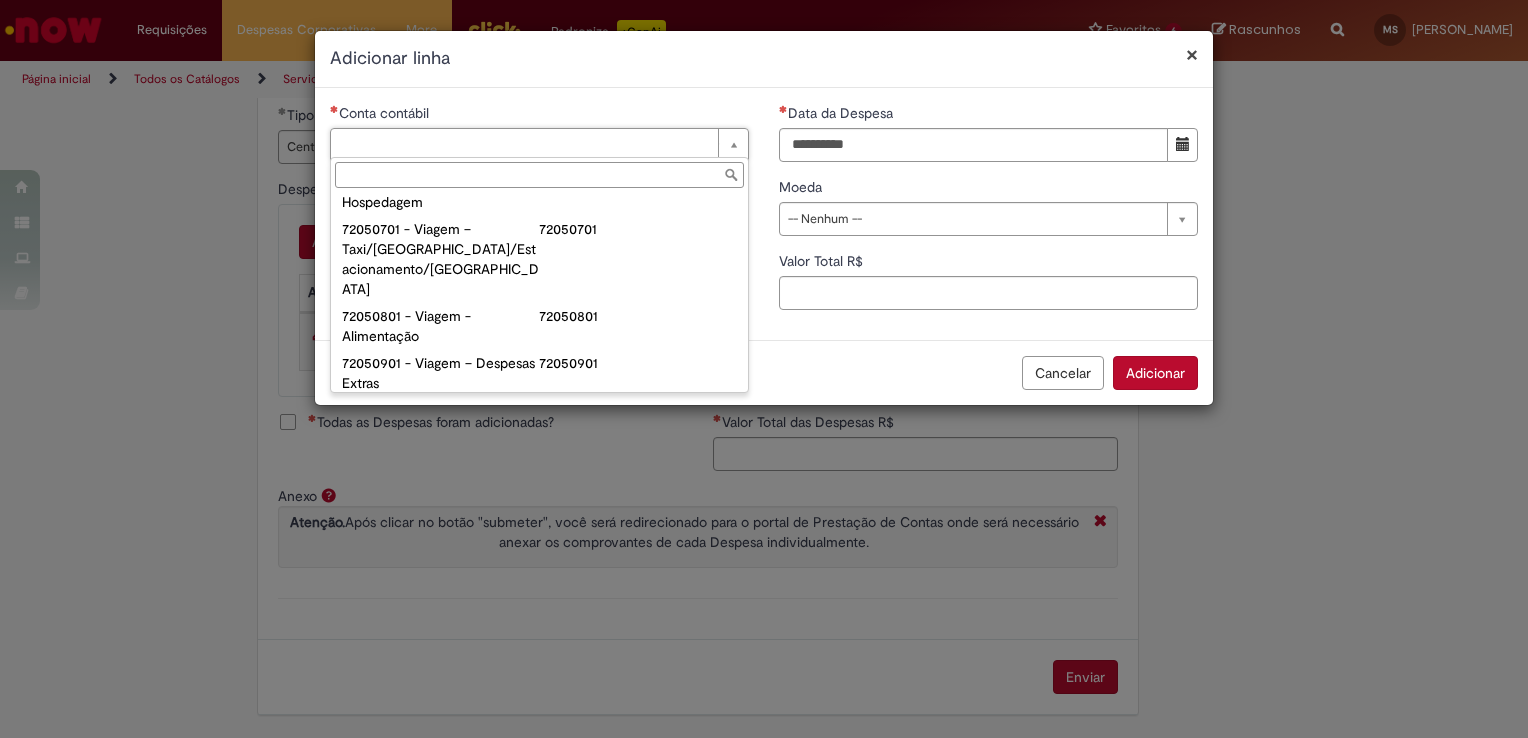 scroll, scrollTop: 1172, scrollLeft: 0, axis: vertical 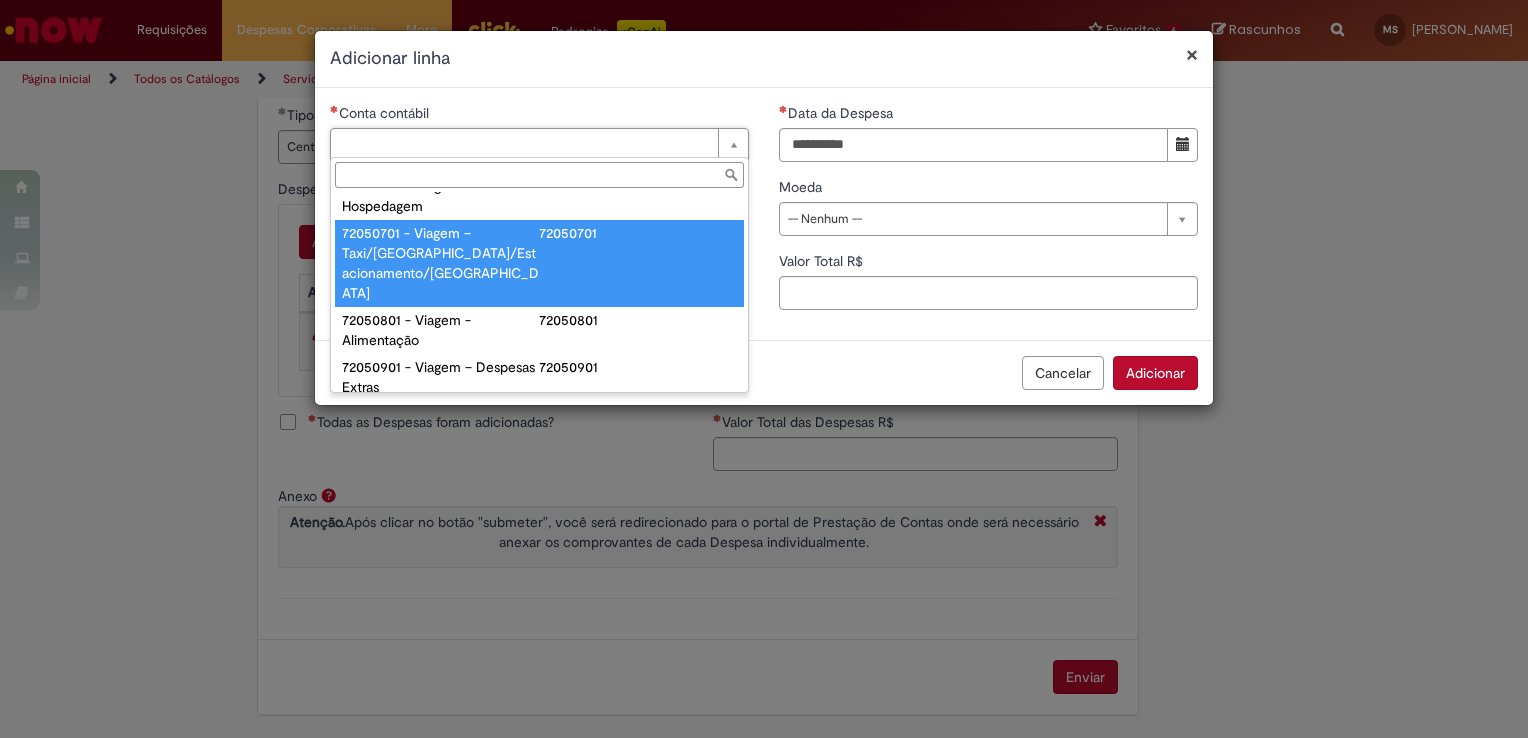 type on "**********" 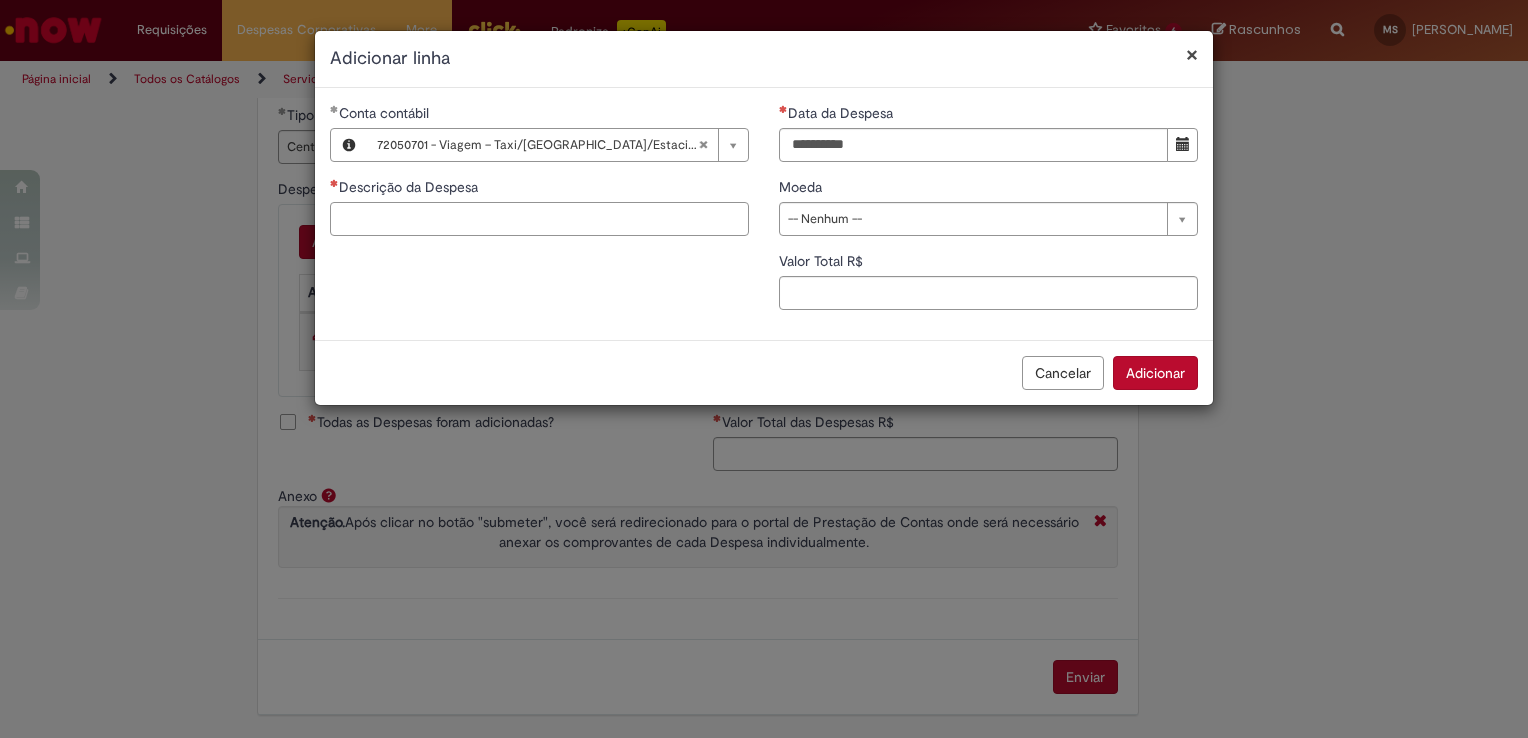 click on "Descrição da Despesa" at bounding box center (539, 219) 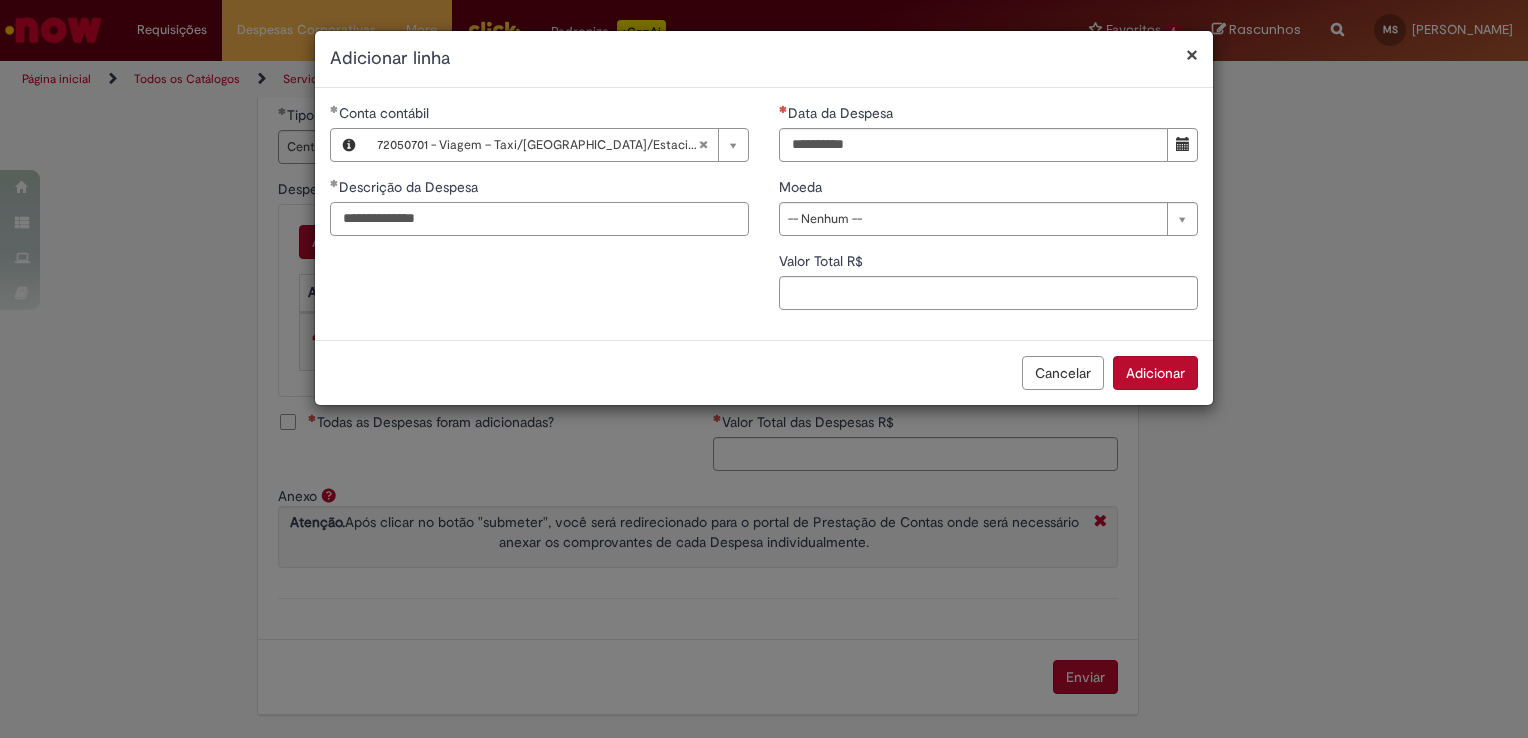 type on "**********" 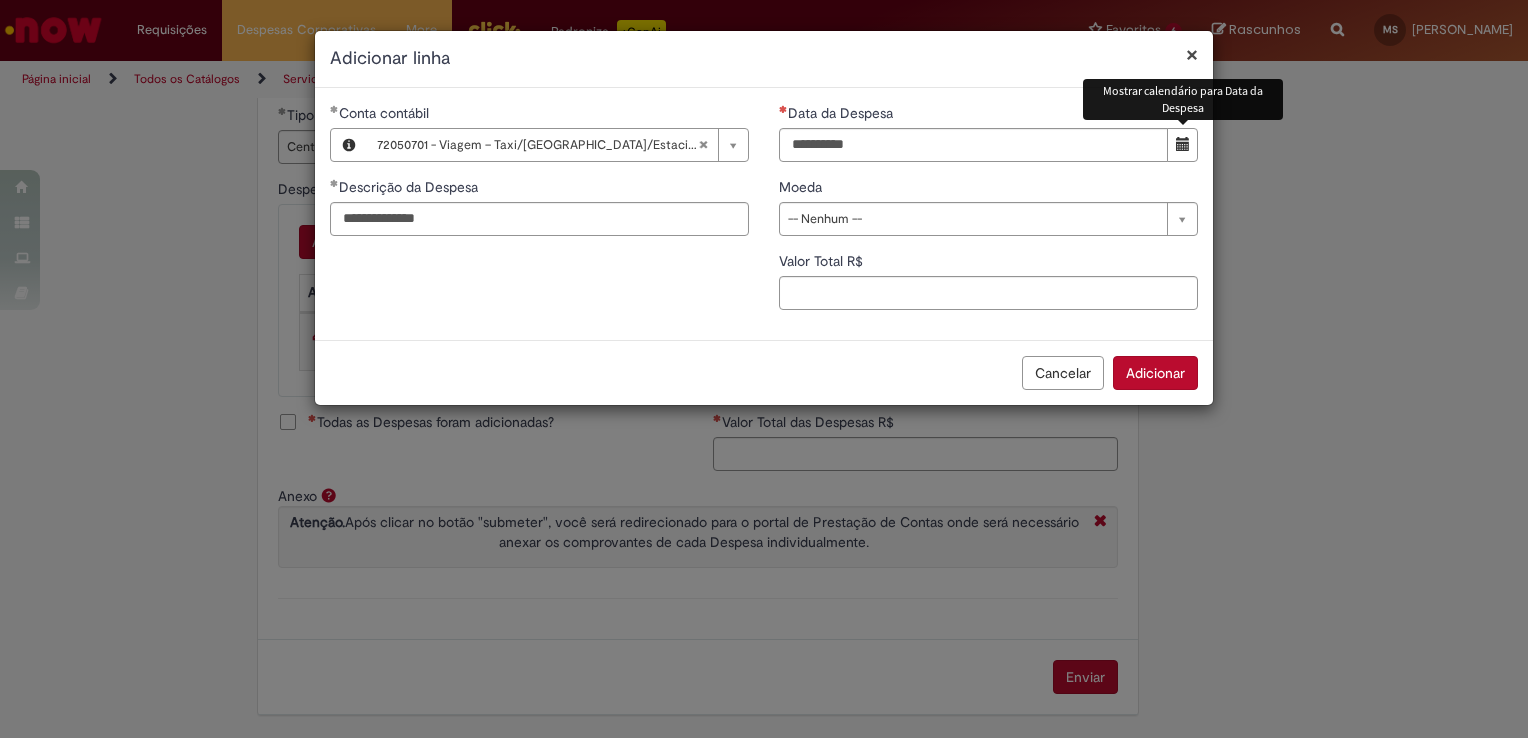 click at bounding box center [1183, 144] 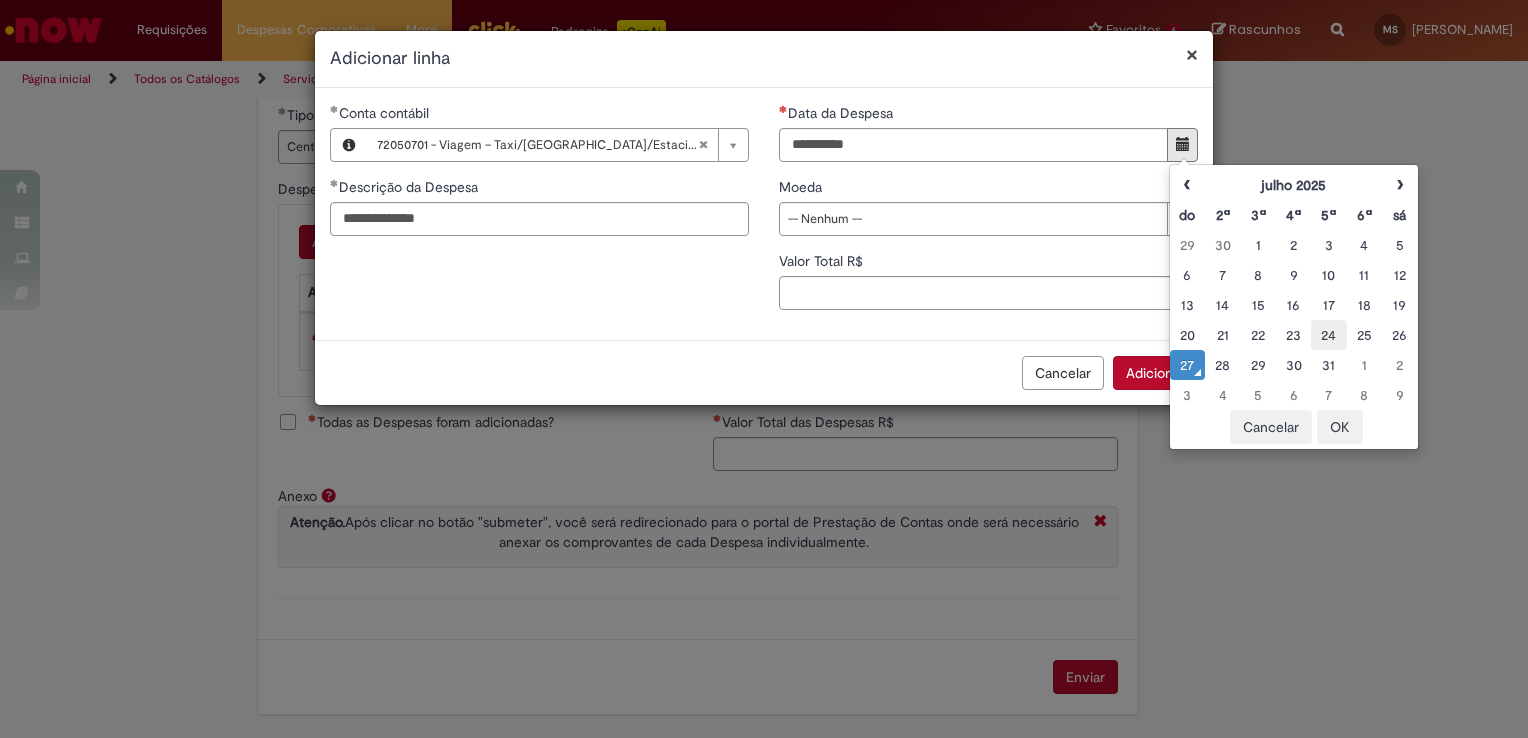 click on "24" at bounding box center (1328, 335) 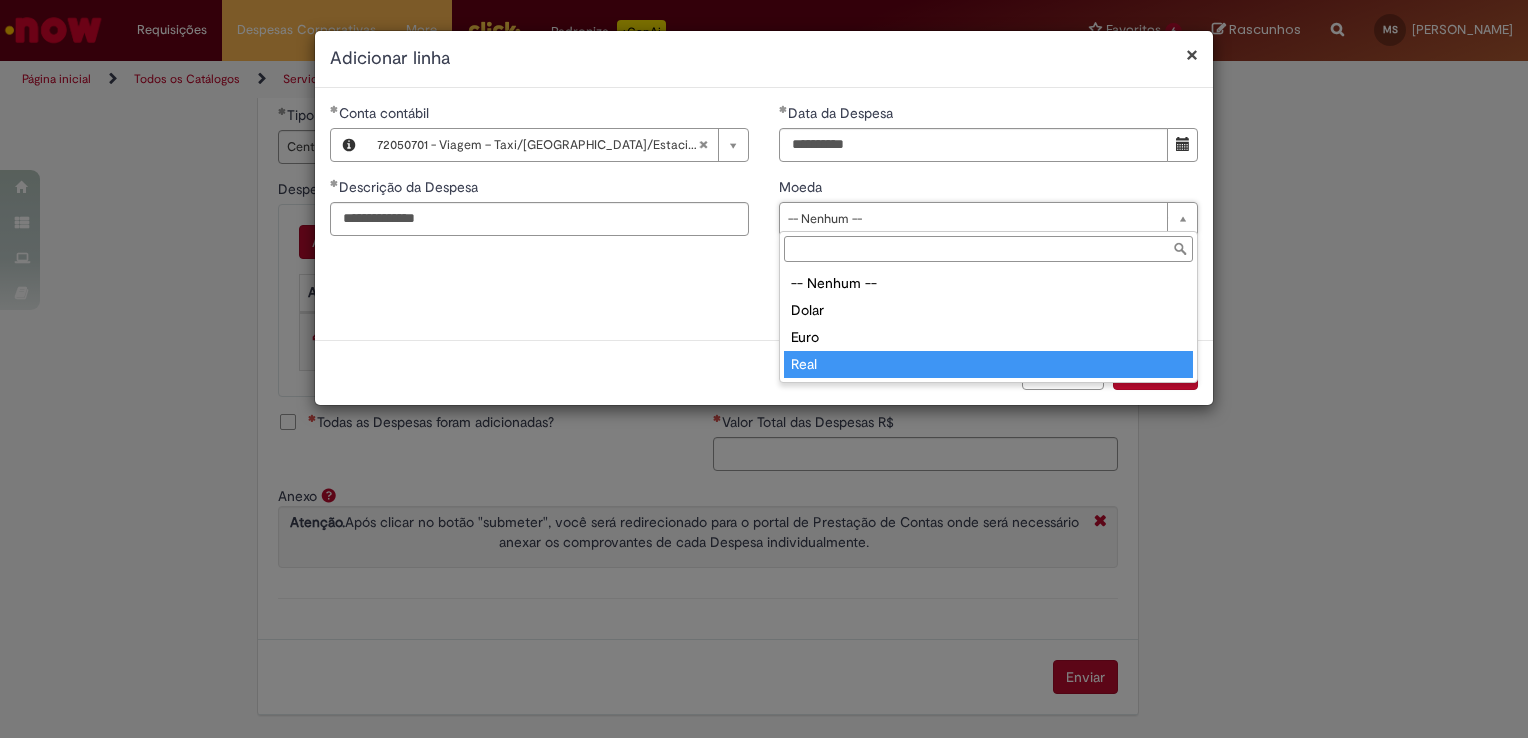 type on "****" 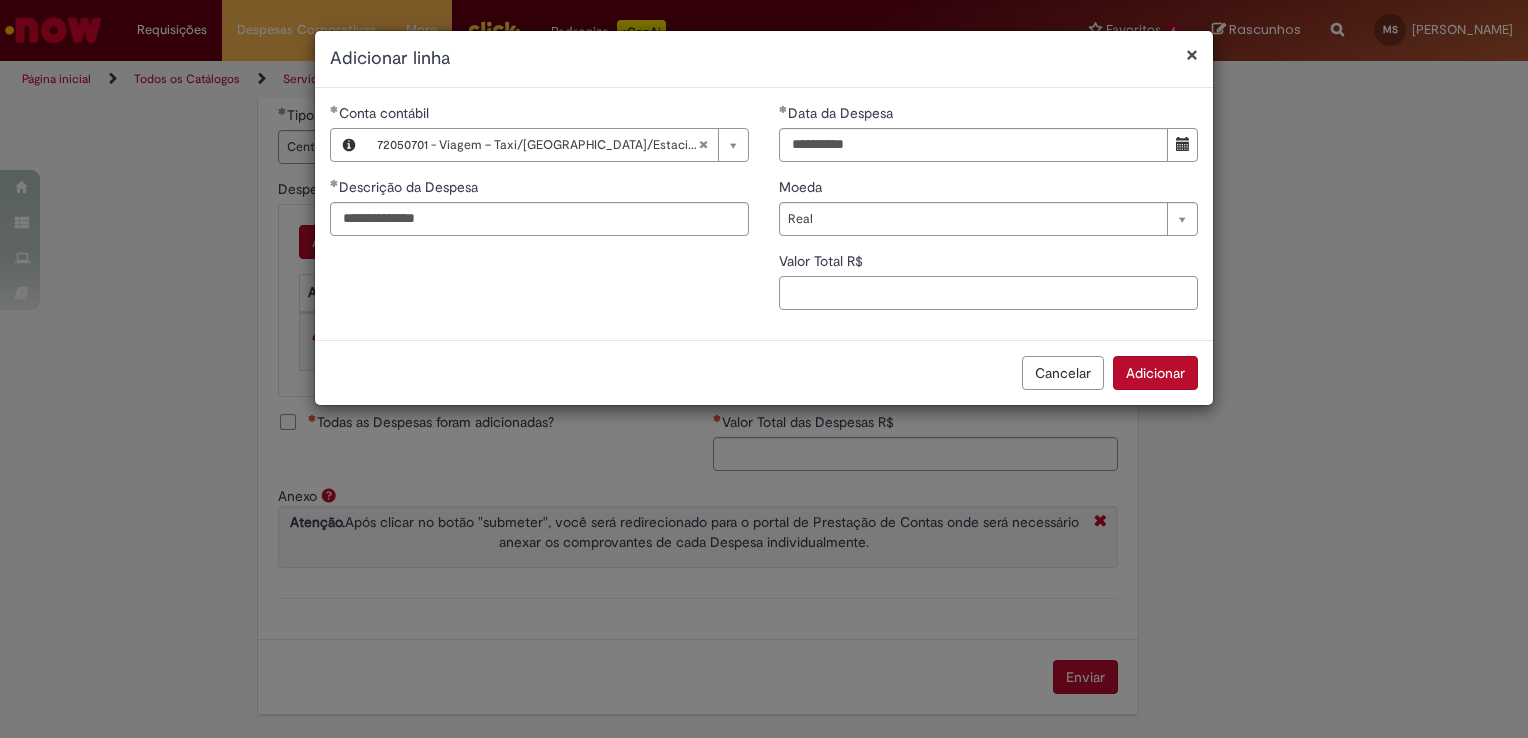 click on "Valor Total R$" at bounding box center (988, 293) 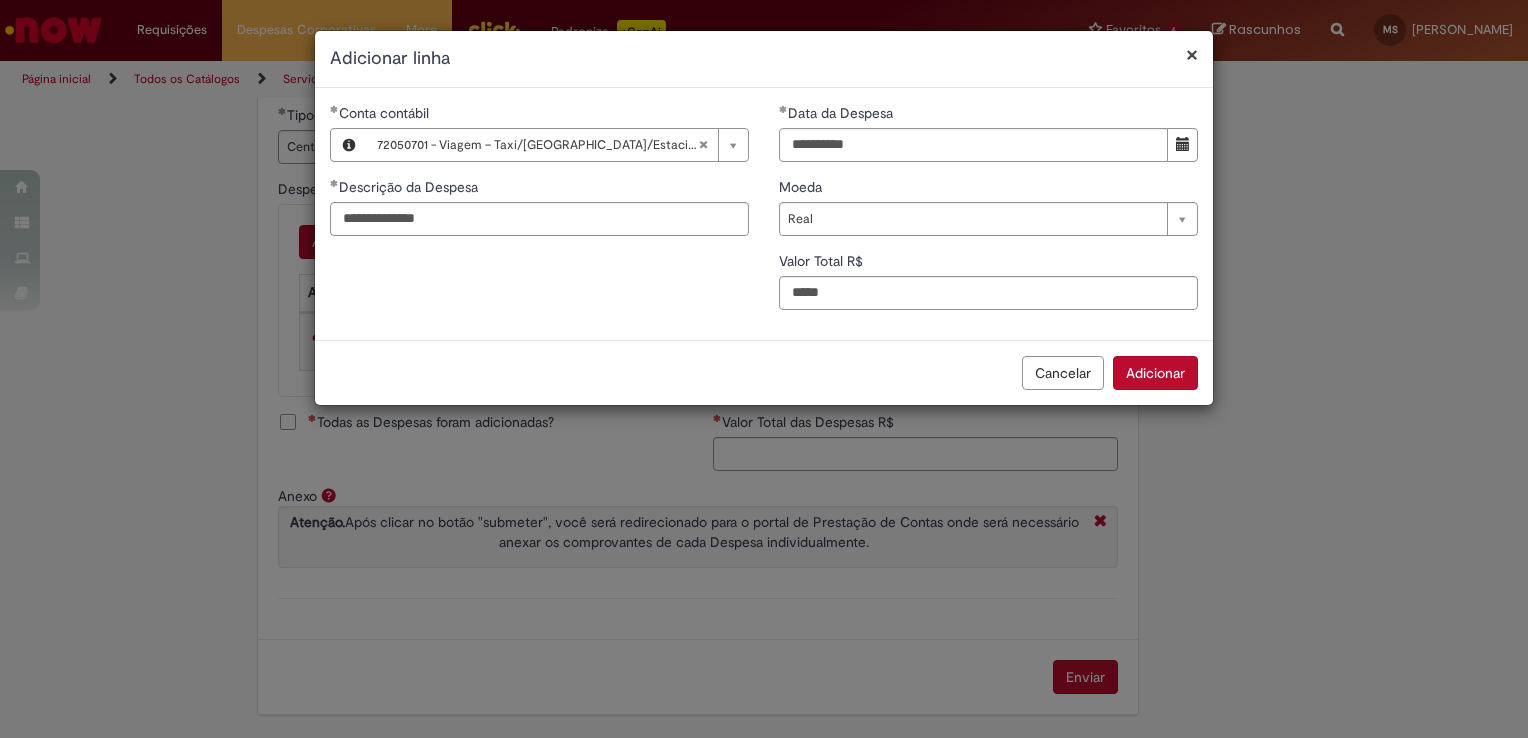 type on "**" 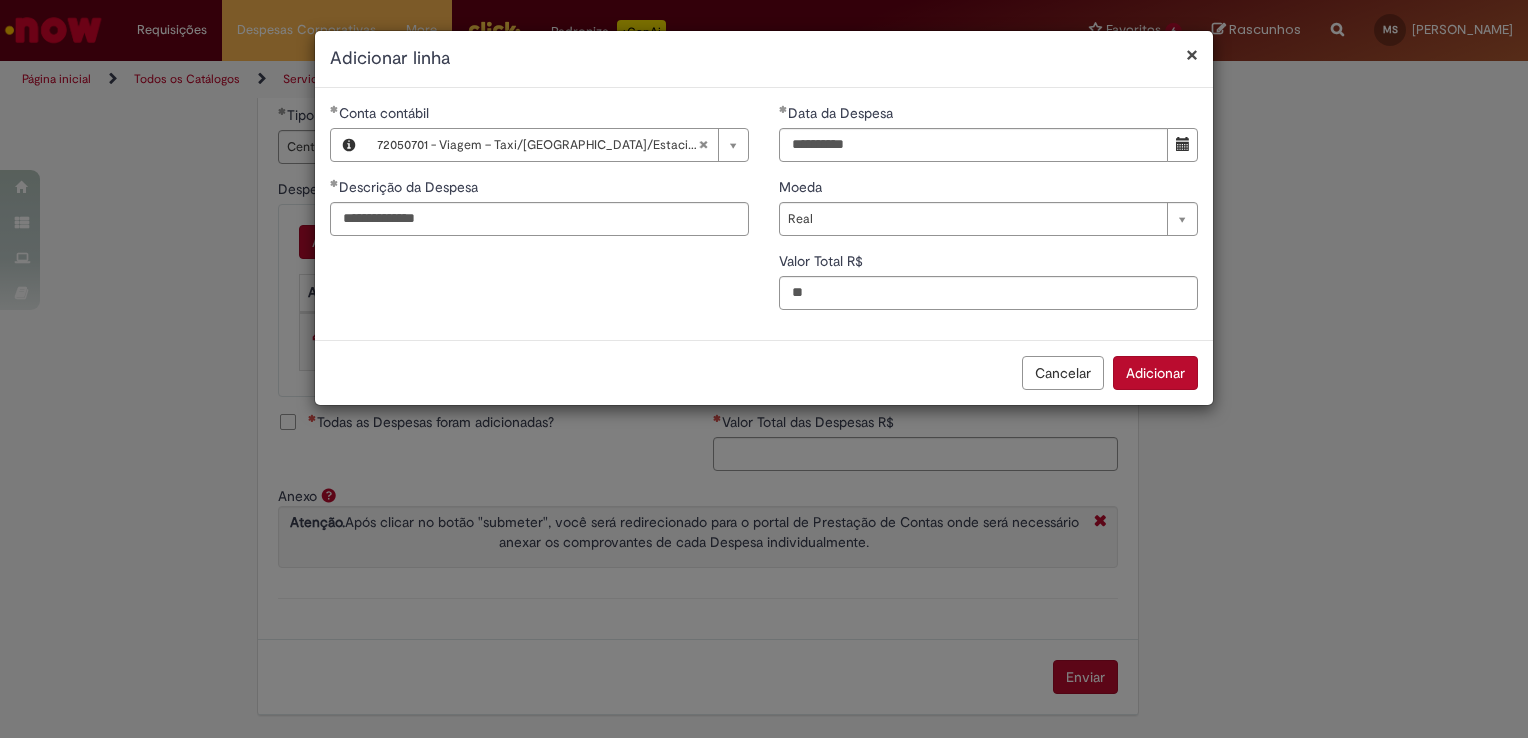 type 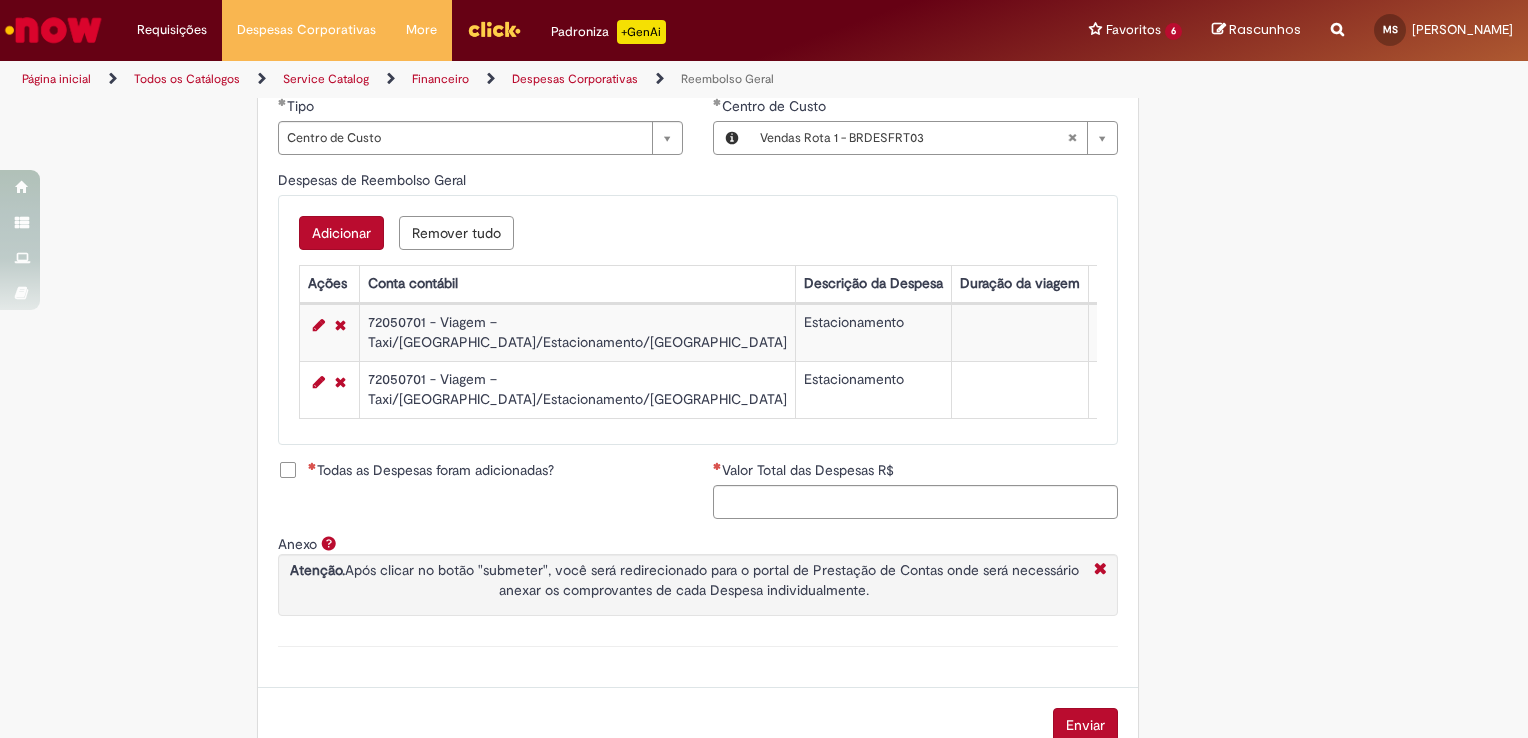 click on "Adicionar" at bounding box center [341, 233] 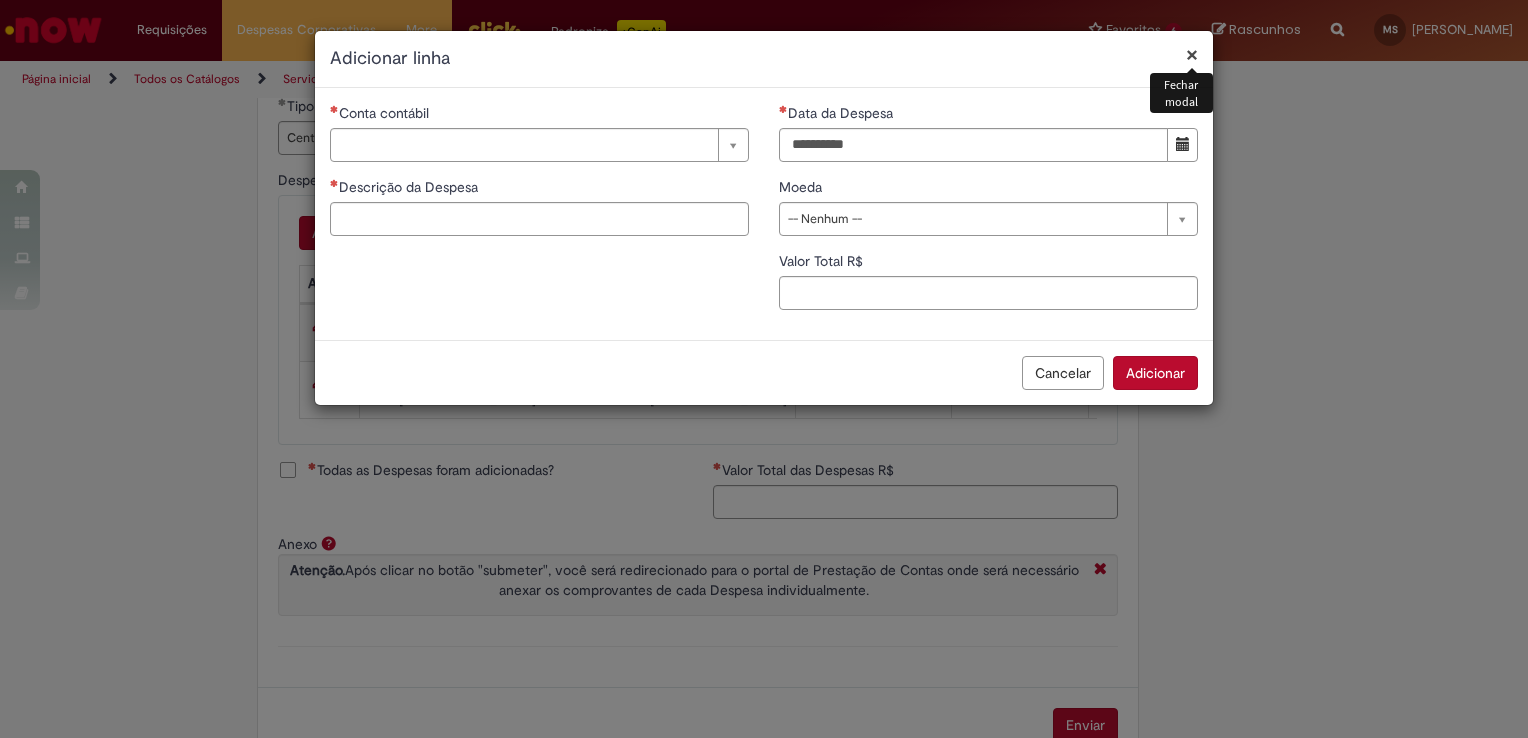 type 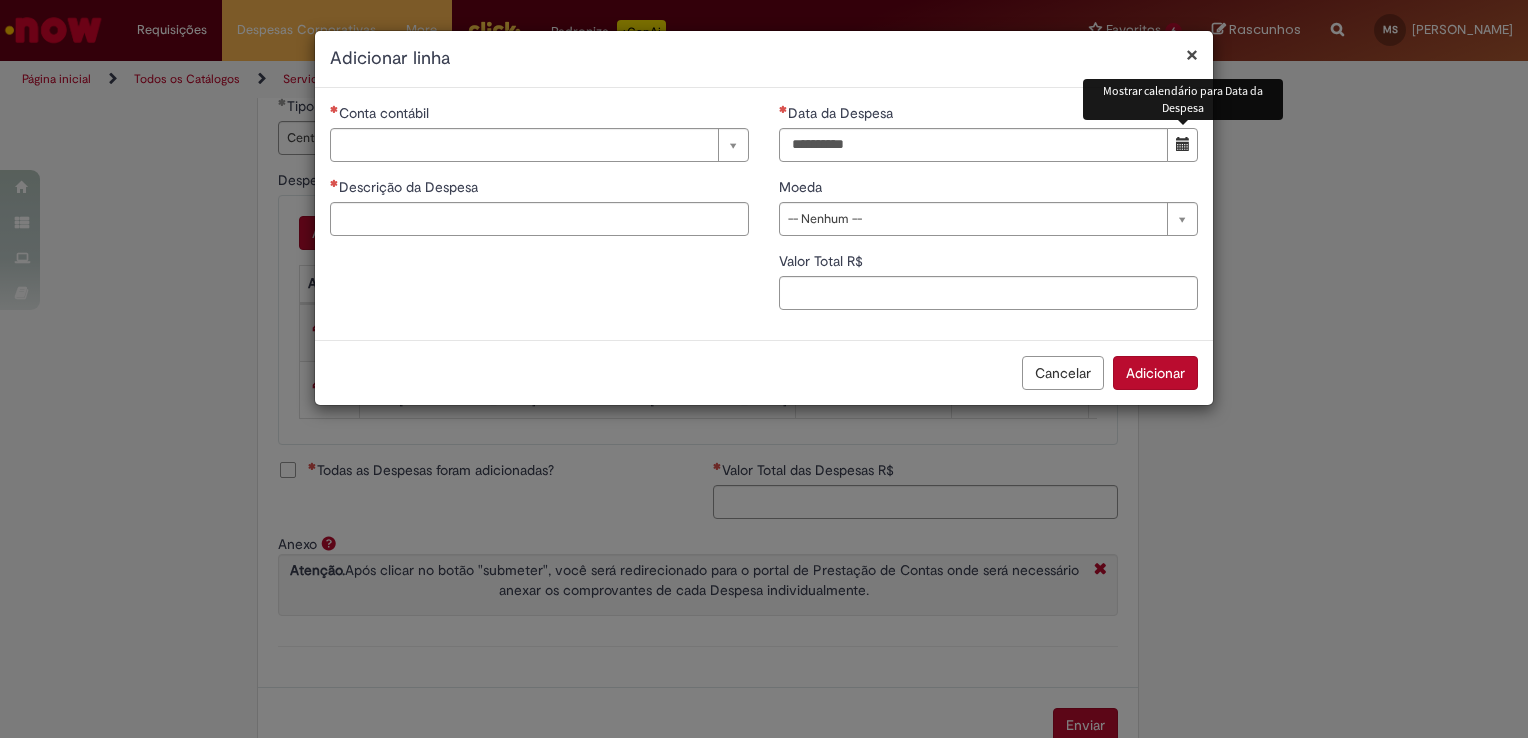 click at bounding box center (1182, 145) 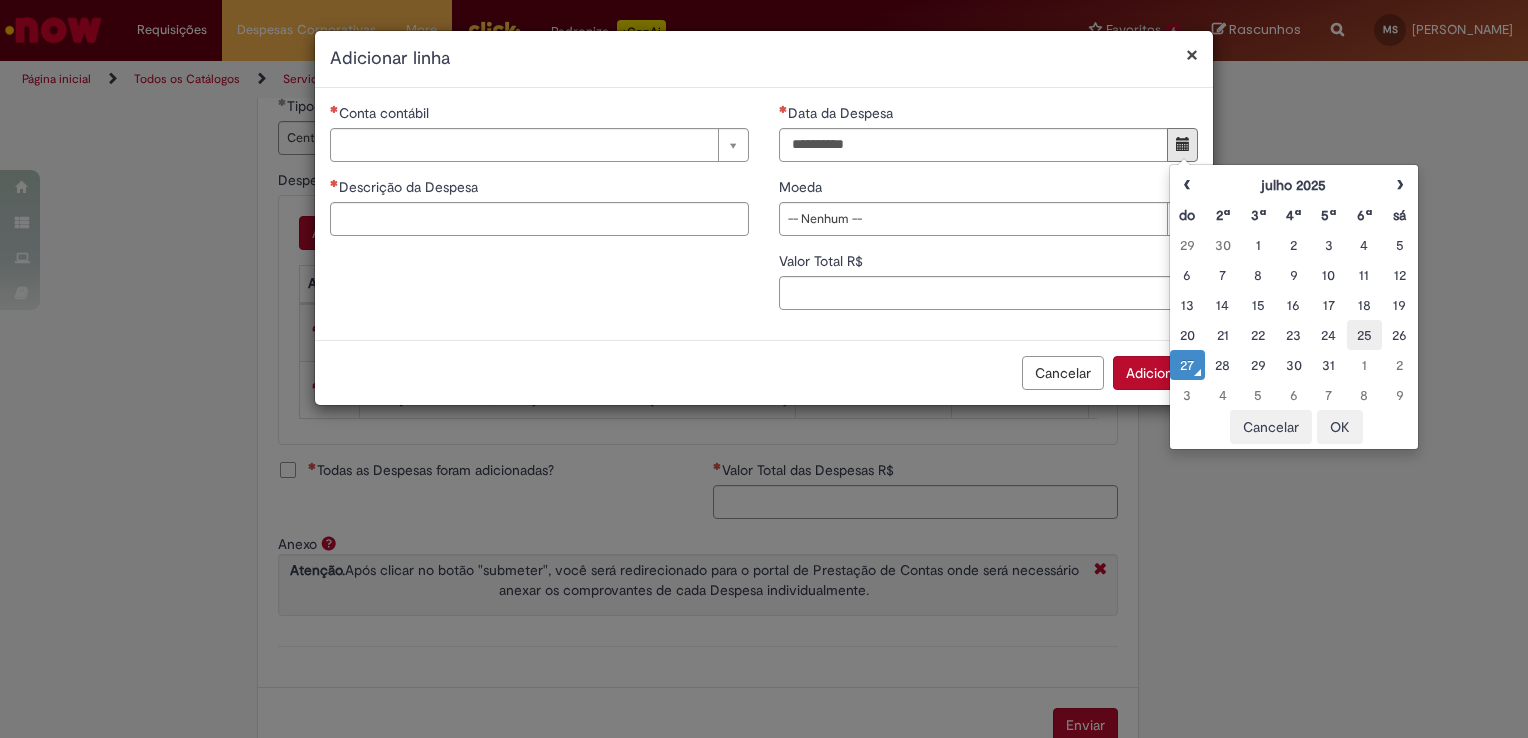 click on "25" at bounding box center (1364, 335) 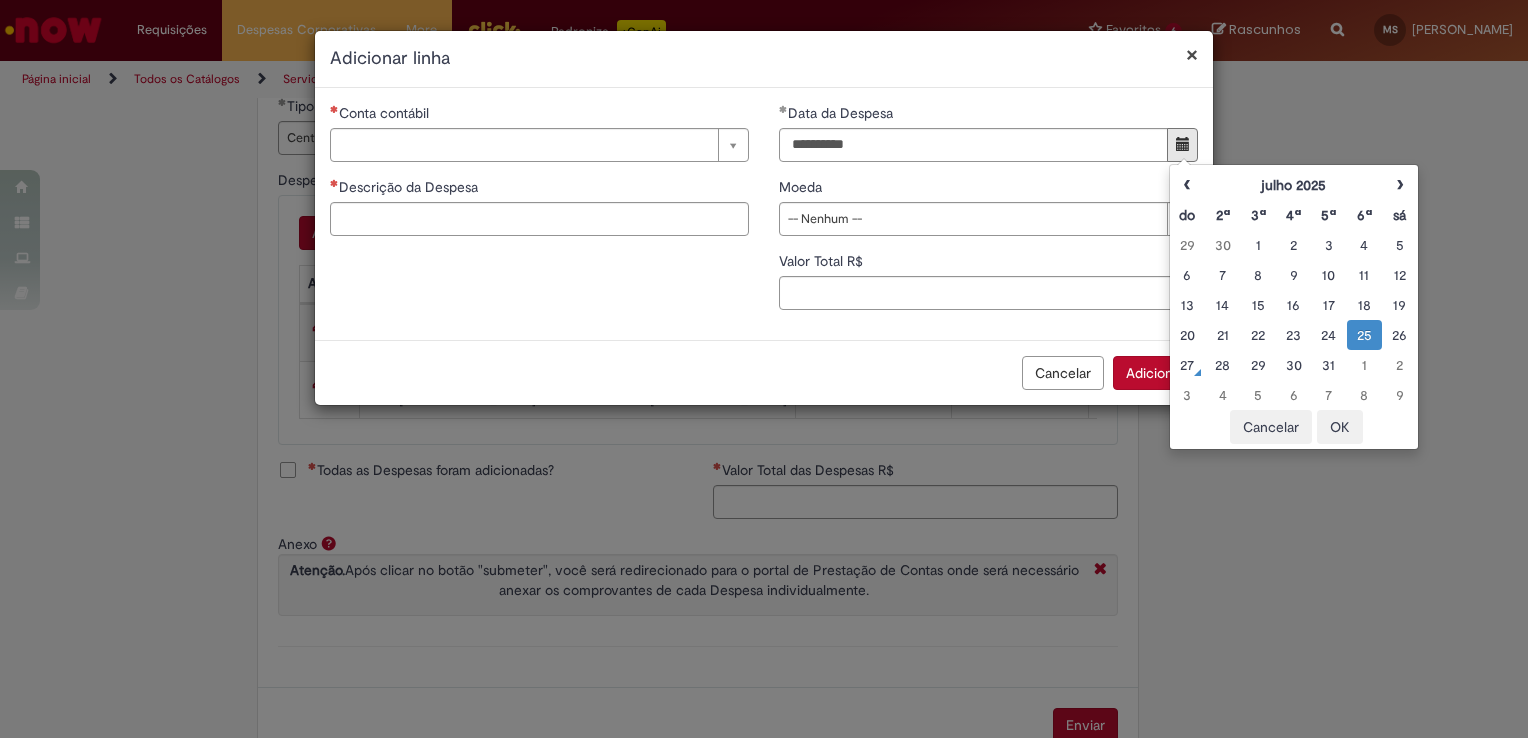 click on "OK" at bounding box center (1340, 427) 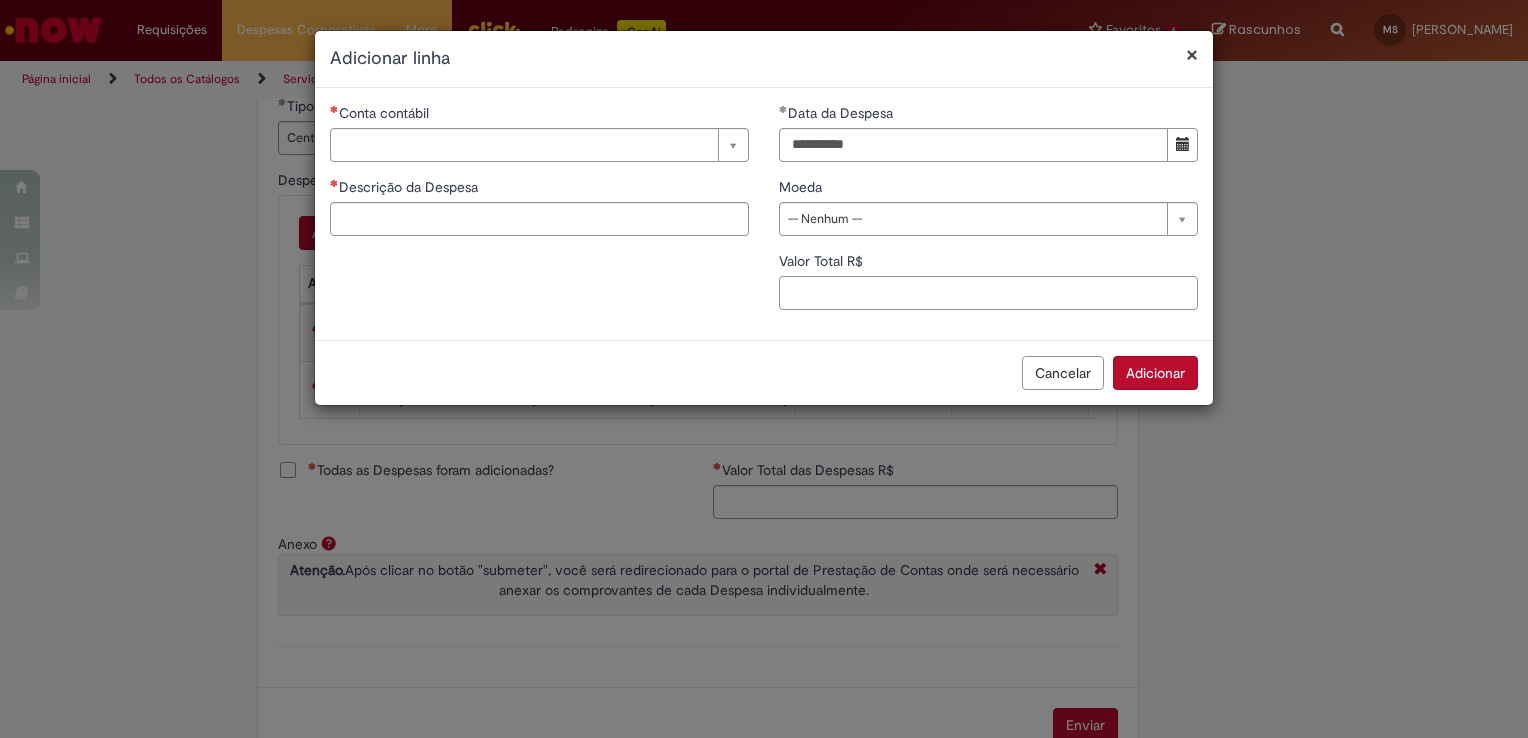 click on "Valor Total R$" at bounding box center [988, 293] 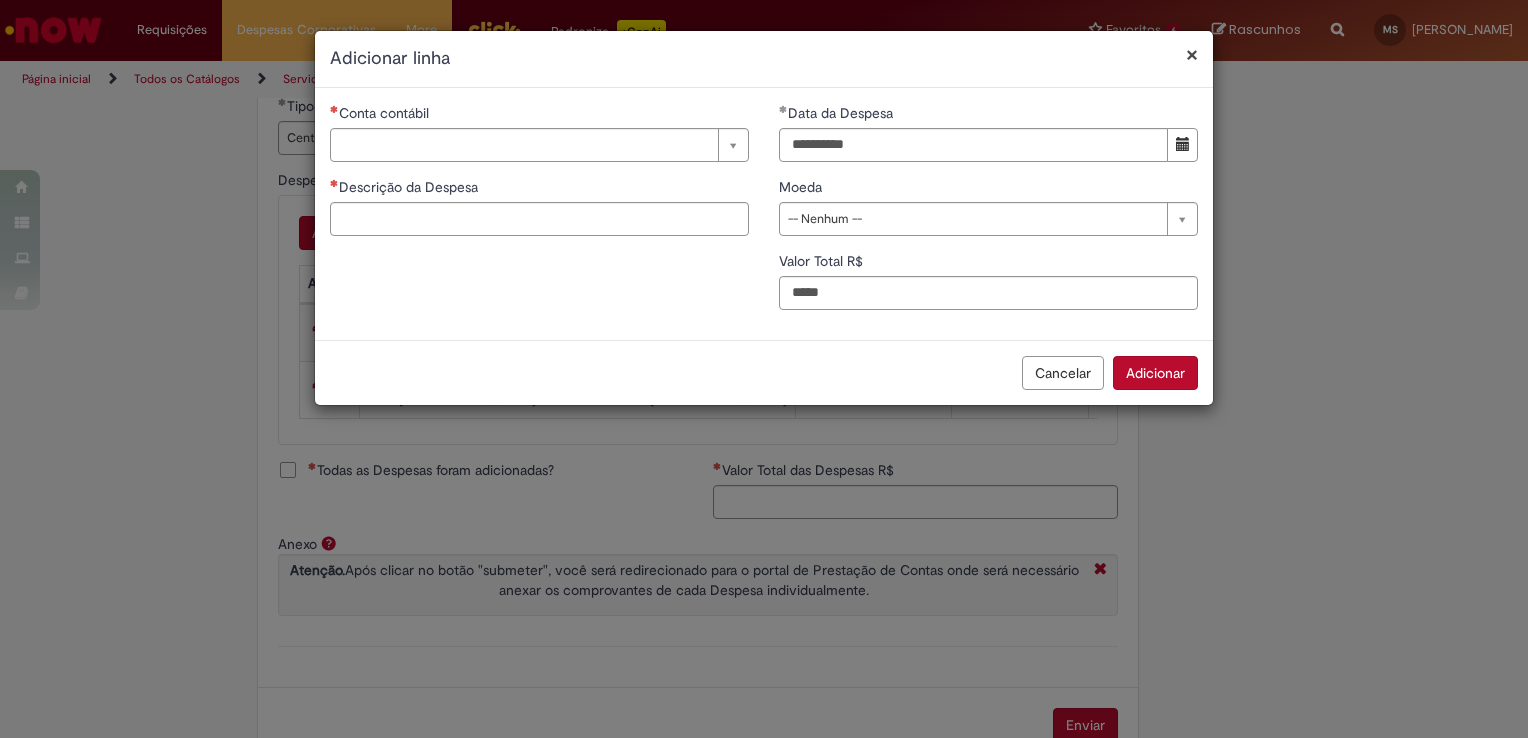 type on "**" 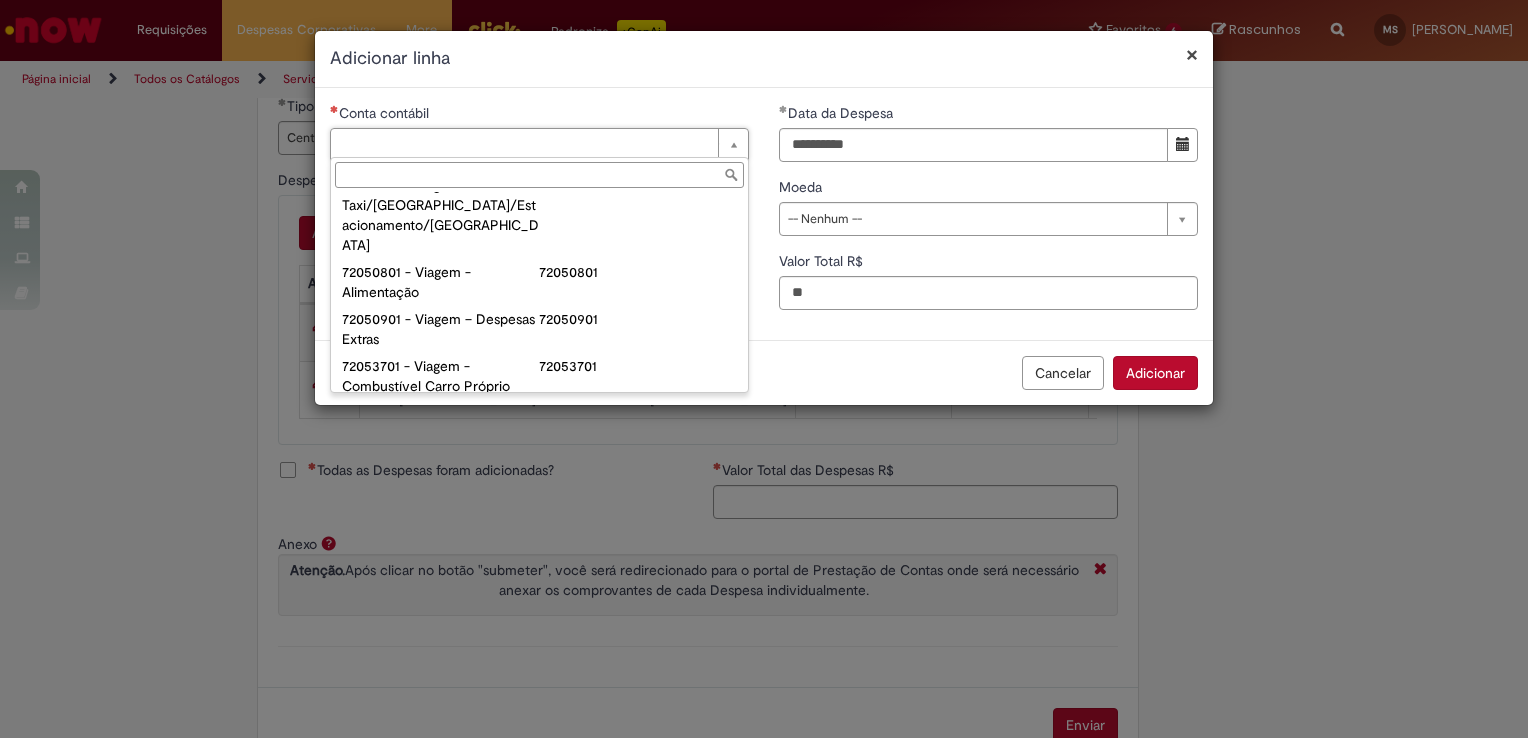 scroll, scrollTop: 1215, scrollLeft: 0, axis: vertical 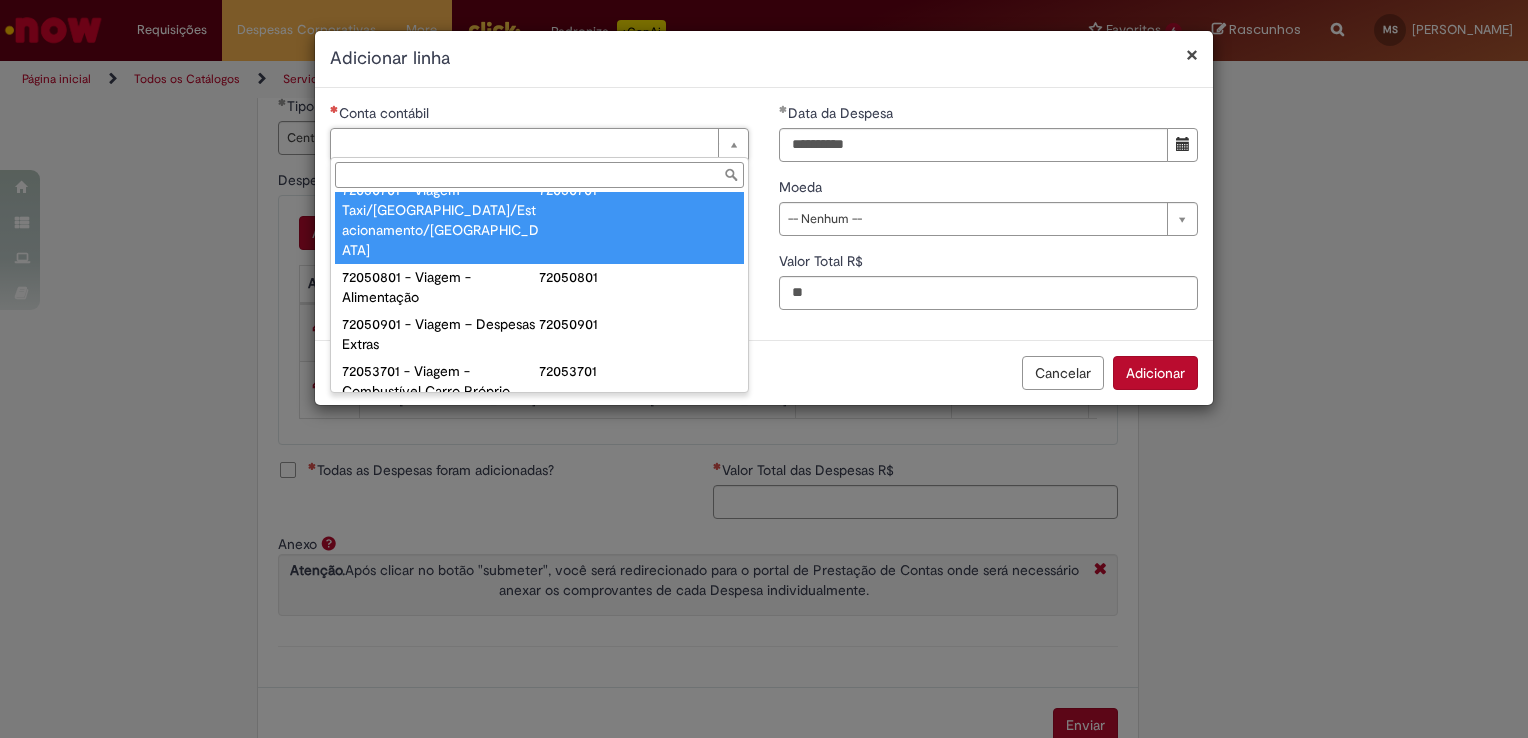type on "**********" 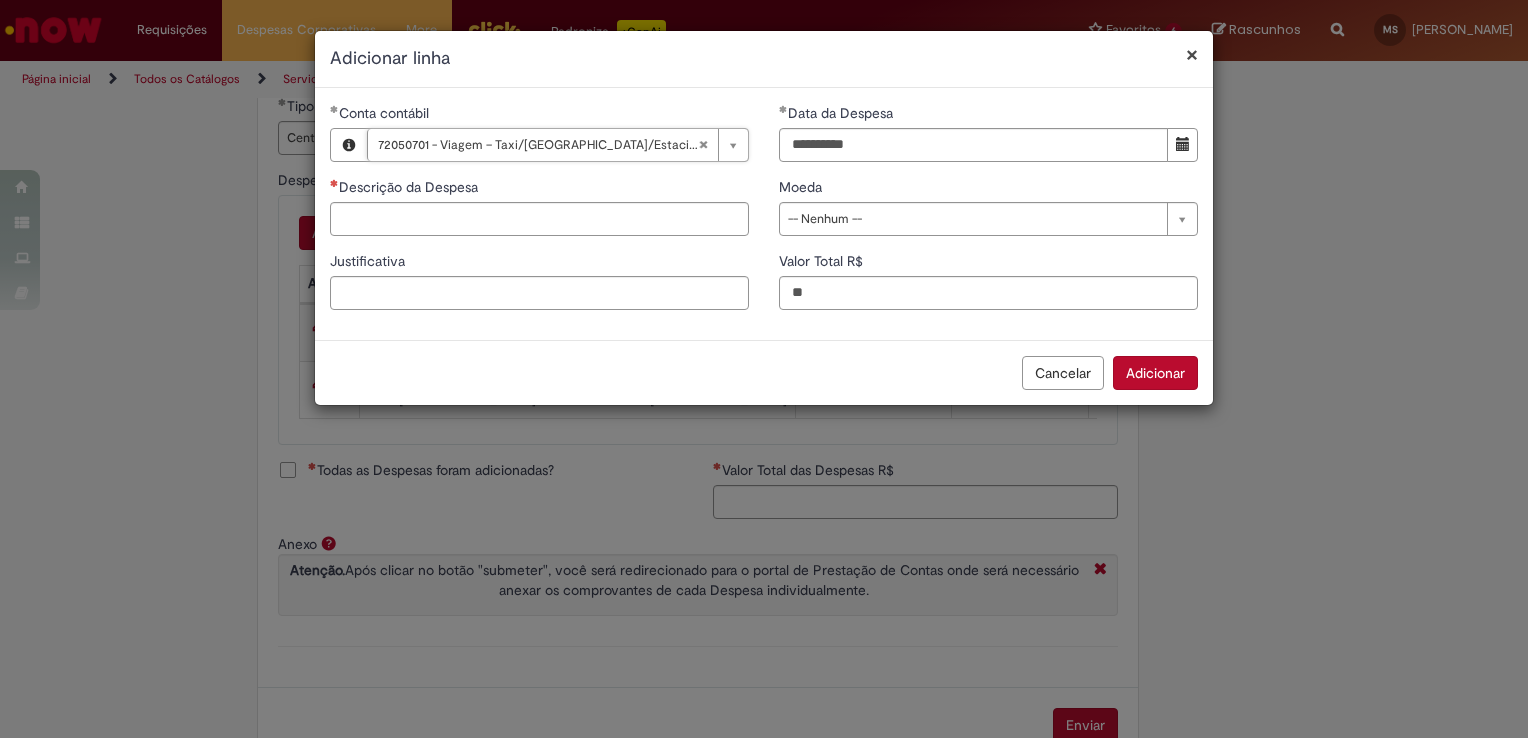 type 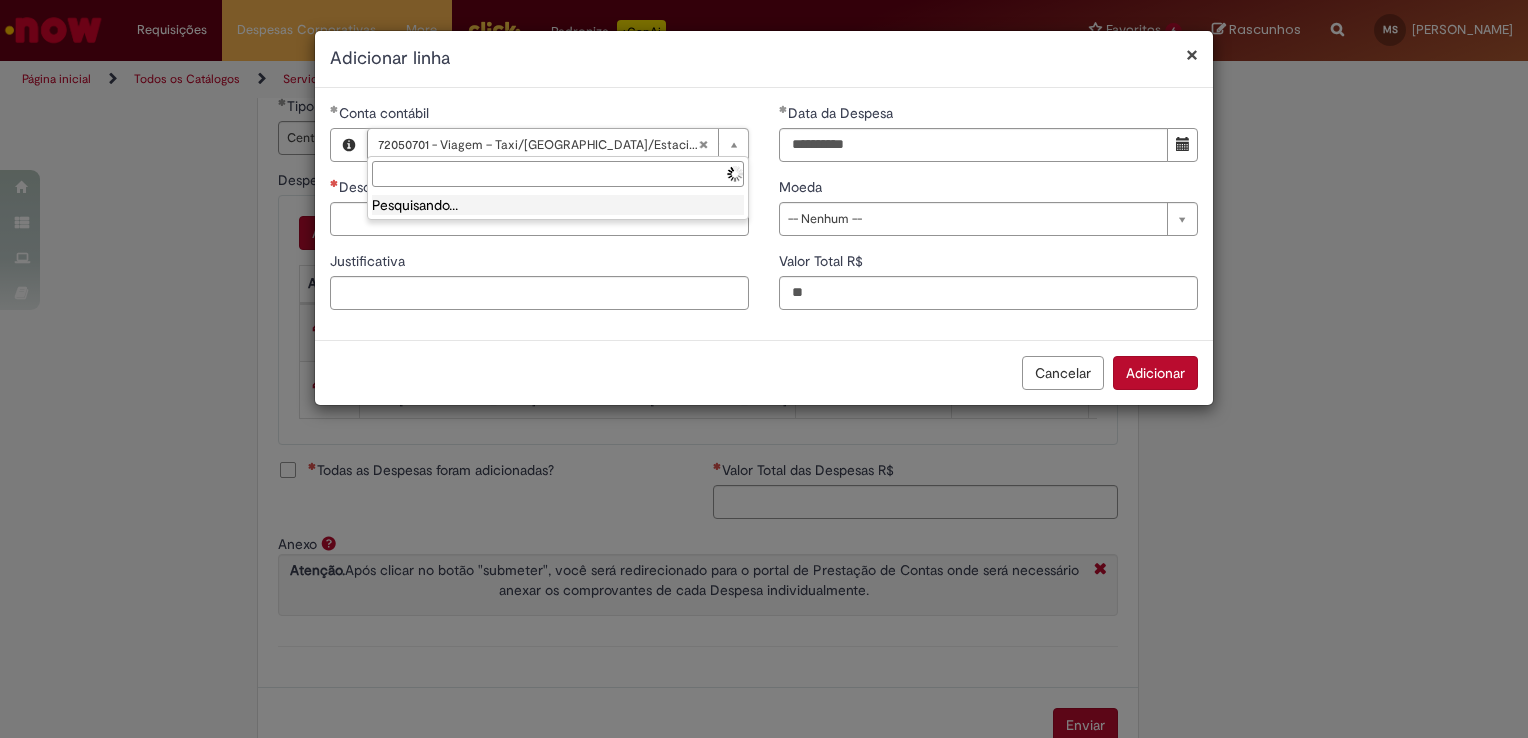 scroll, scrollTop: 0, scrollLeft: 0, axis: both 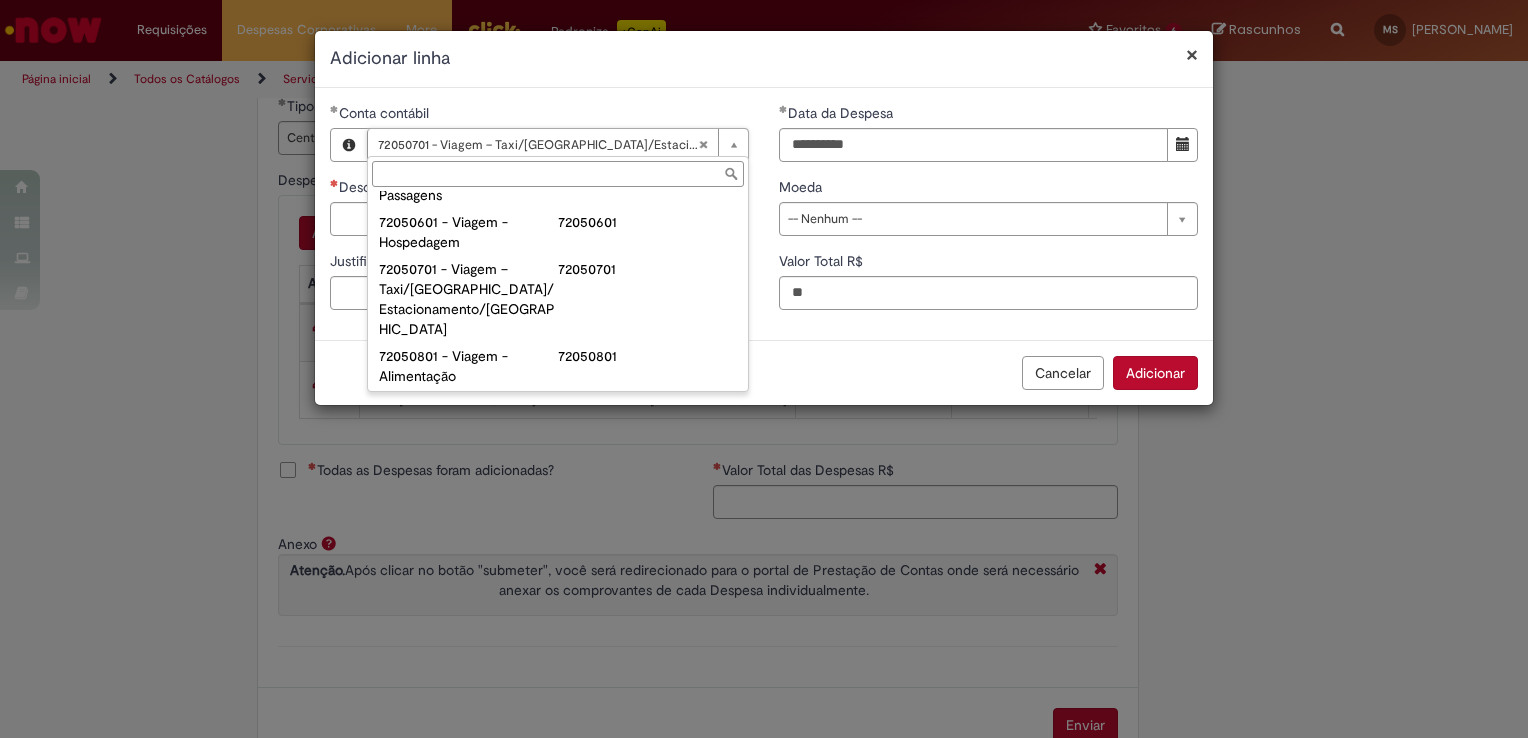 type on "**********" 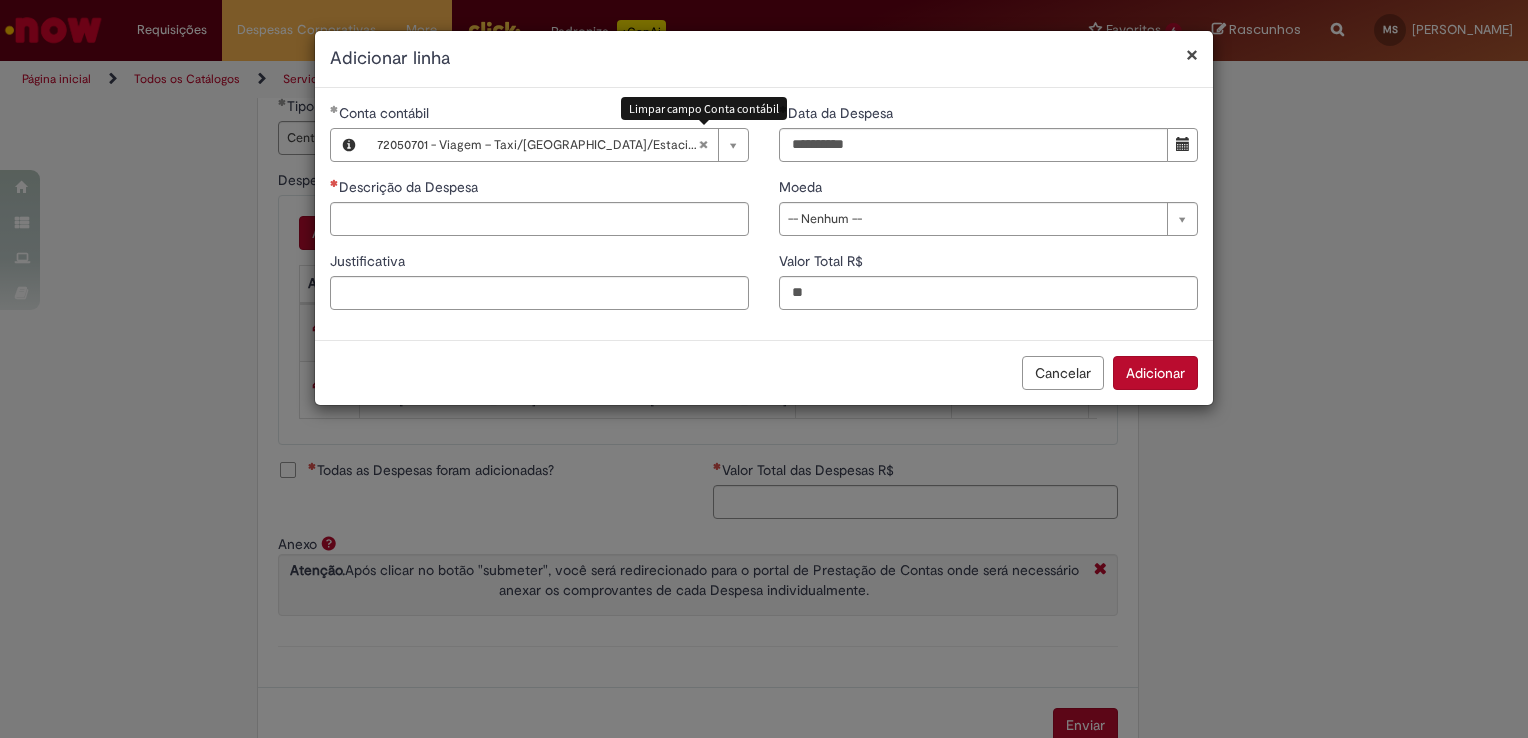 click at bounding box center (703, 145) 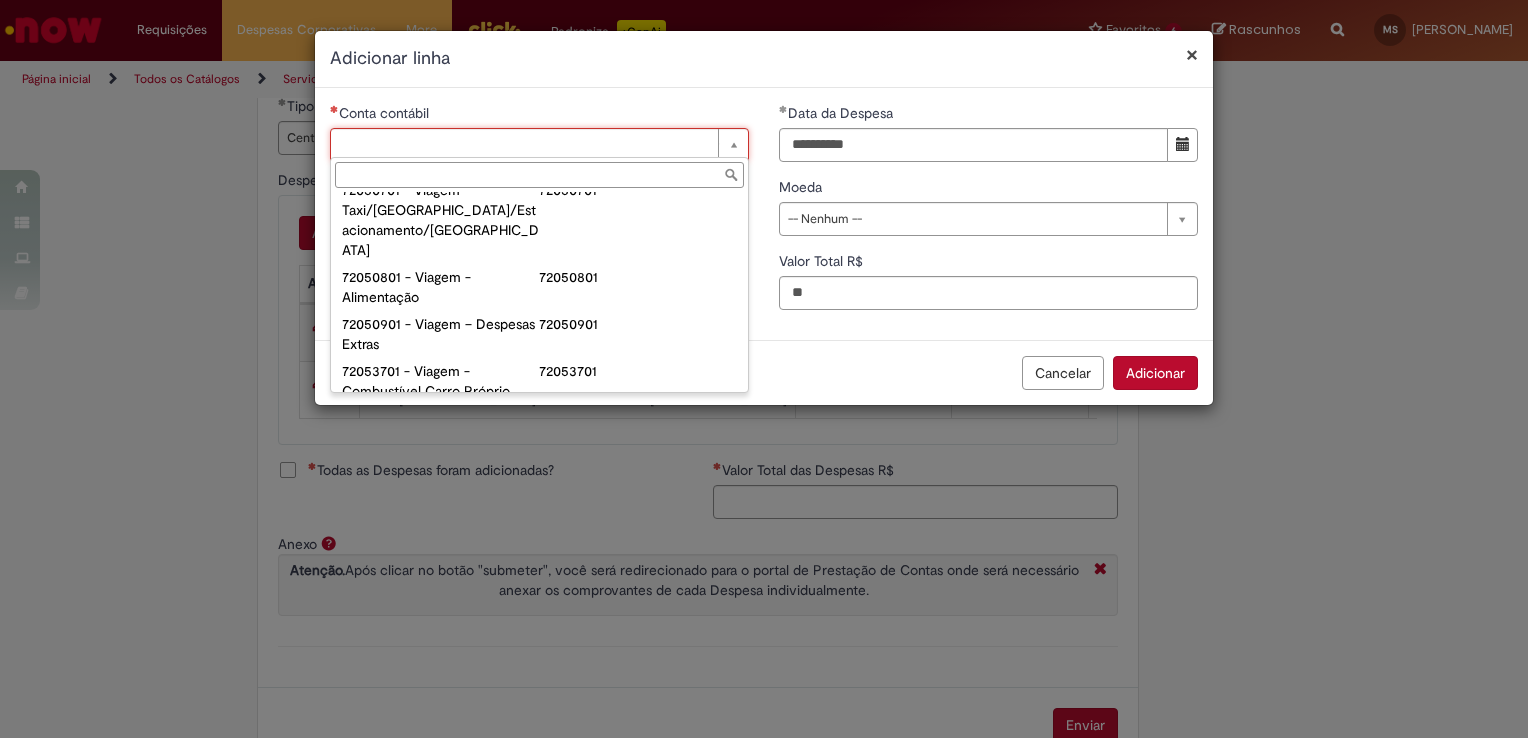 scroll, scrollTop: 1216, scrollLeft: 0, axis: vertical 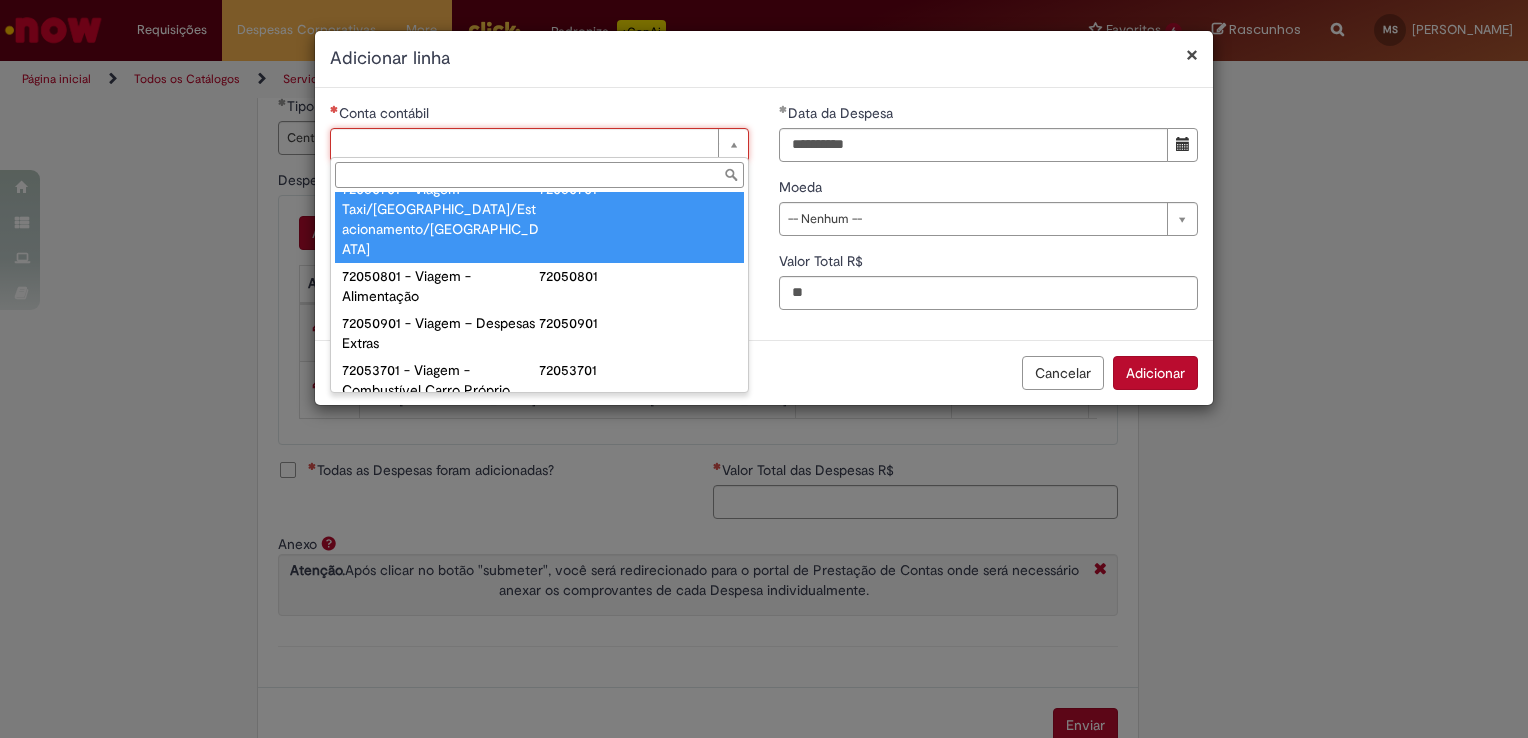 type on "**********" 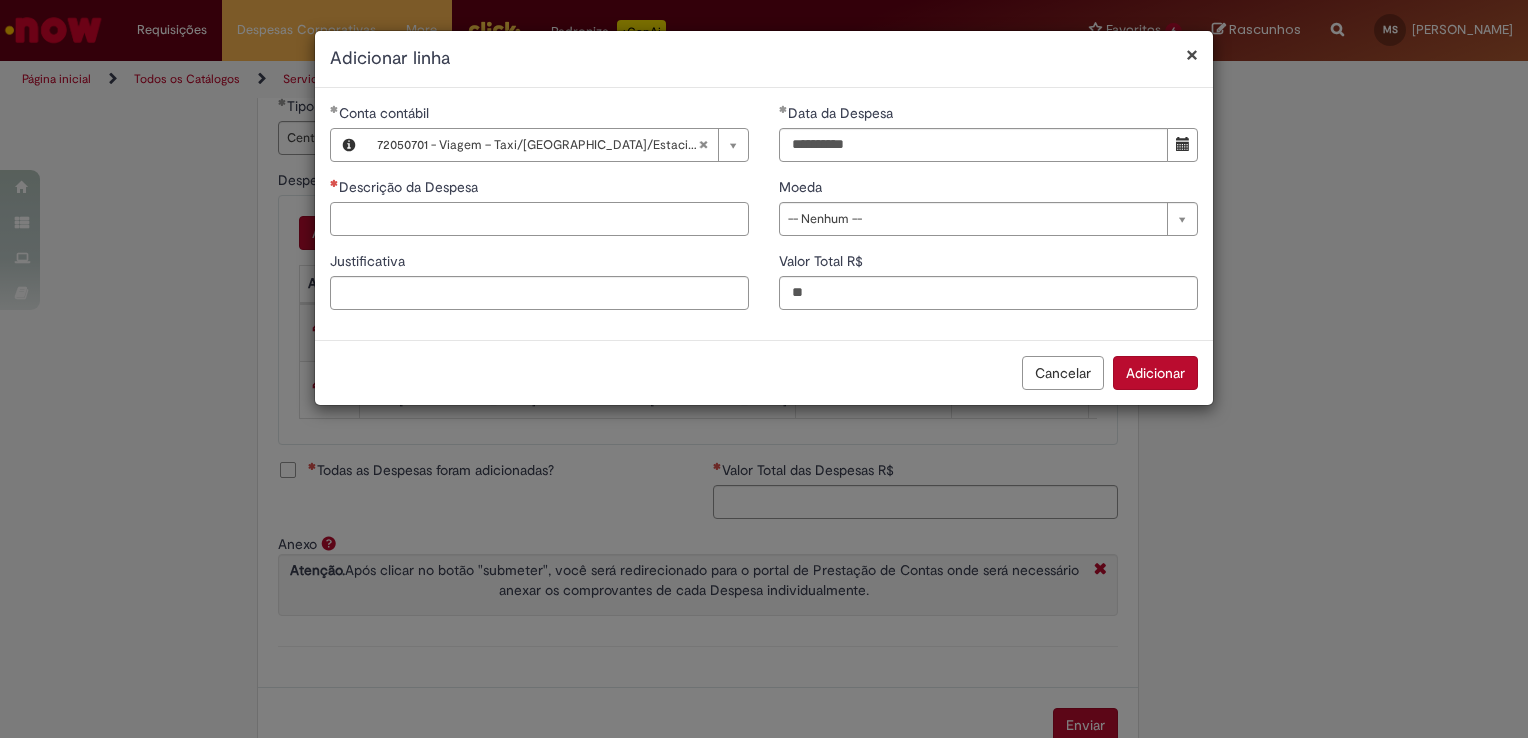 click on "Descrição da Despesa" at bounding box center (539, 219) 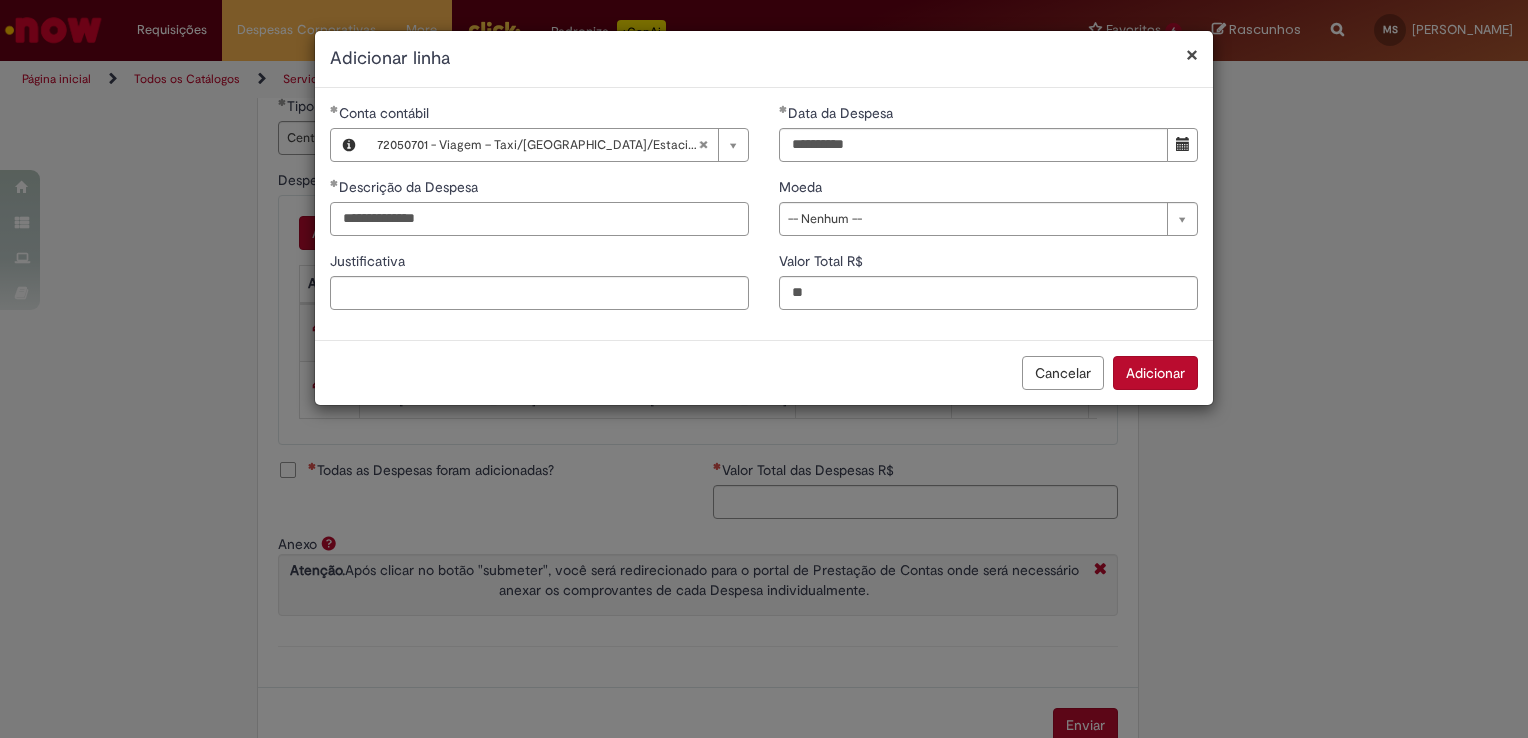 type on "**********" 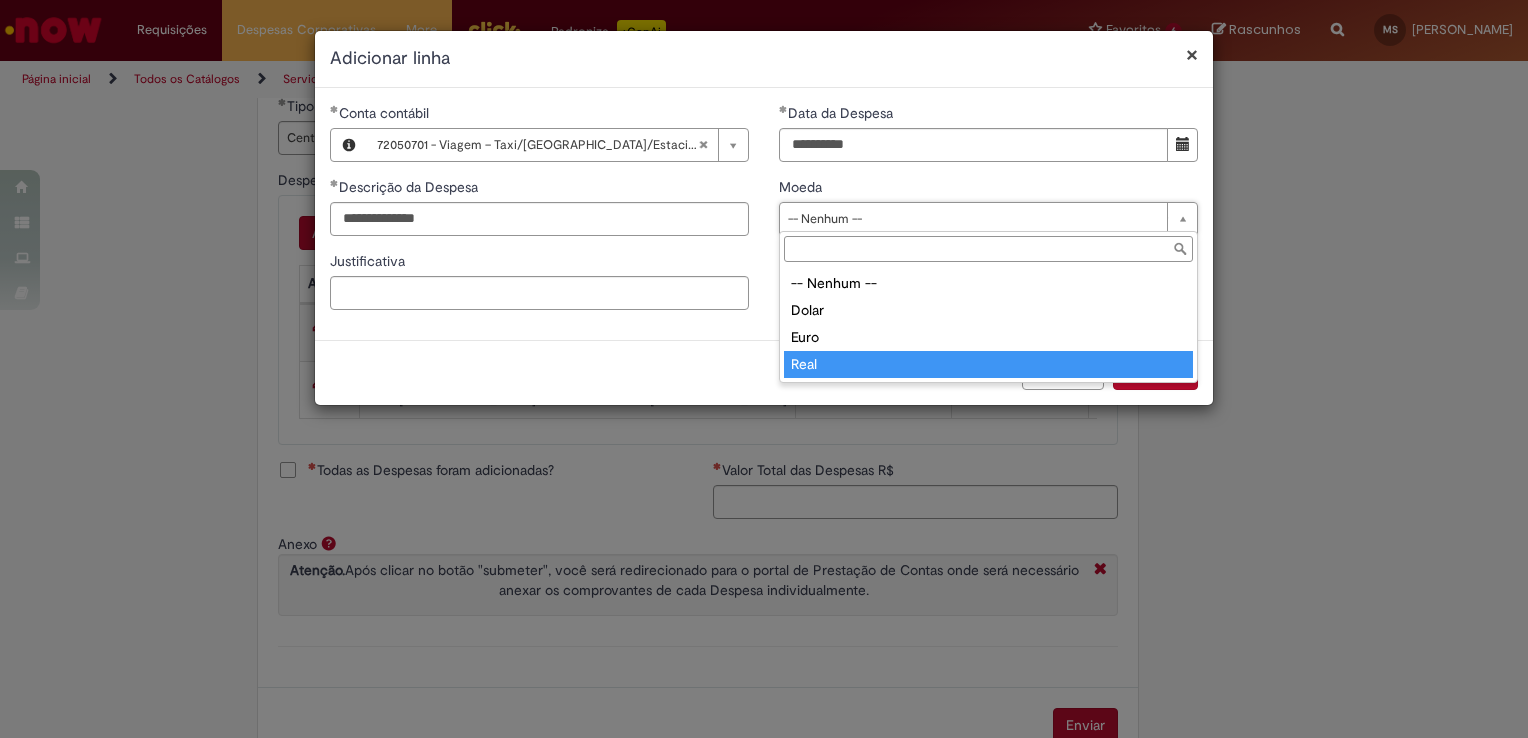 type on "****" 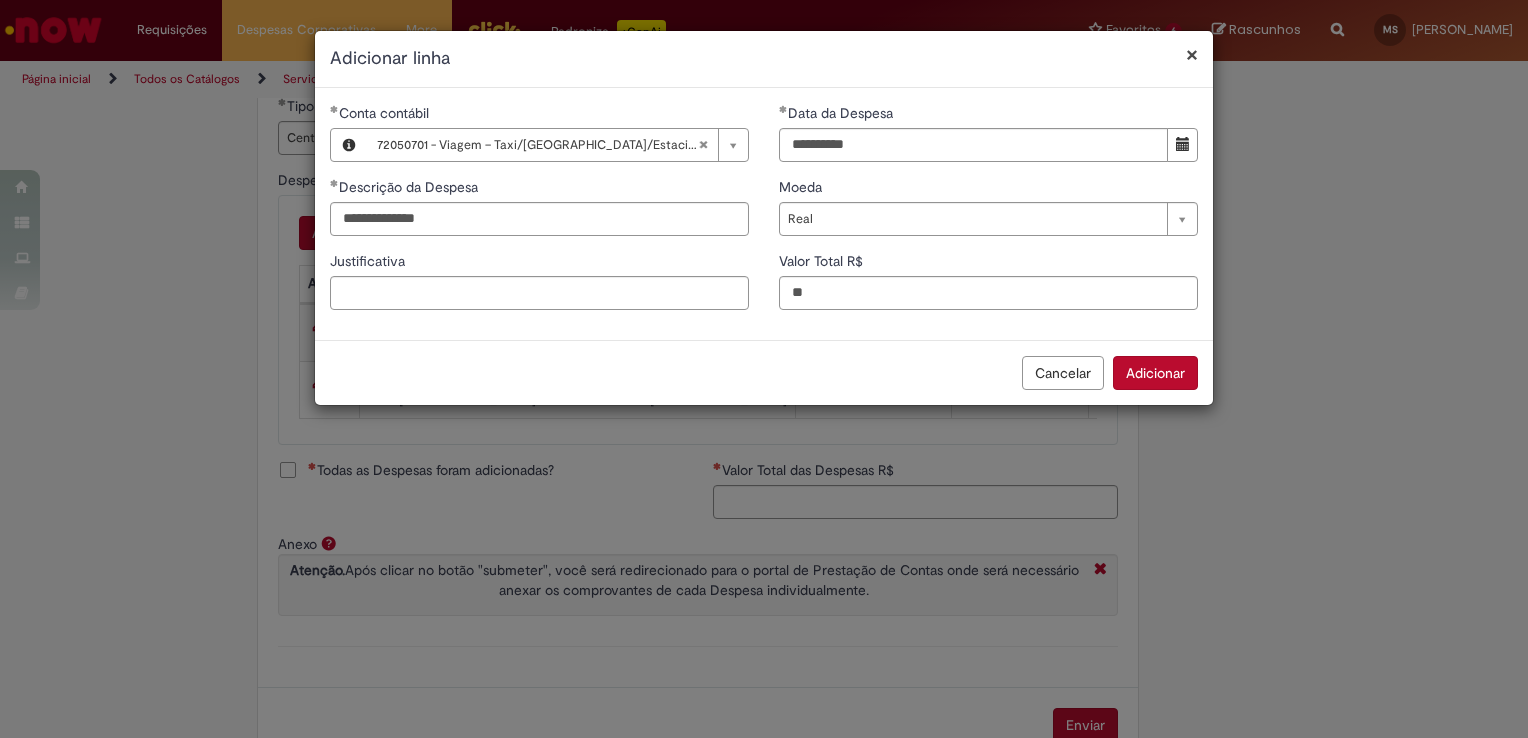 click on "Adicionar" at bounding box center (1155, 373) 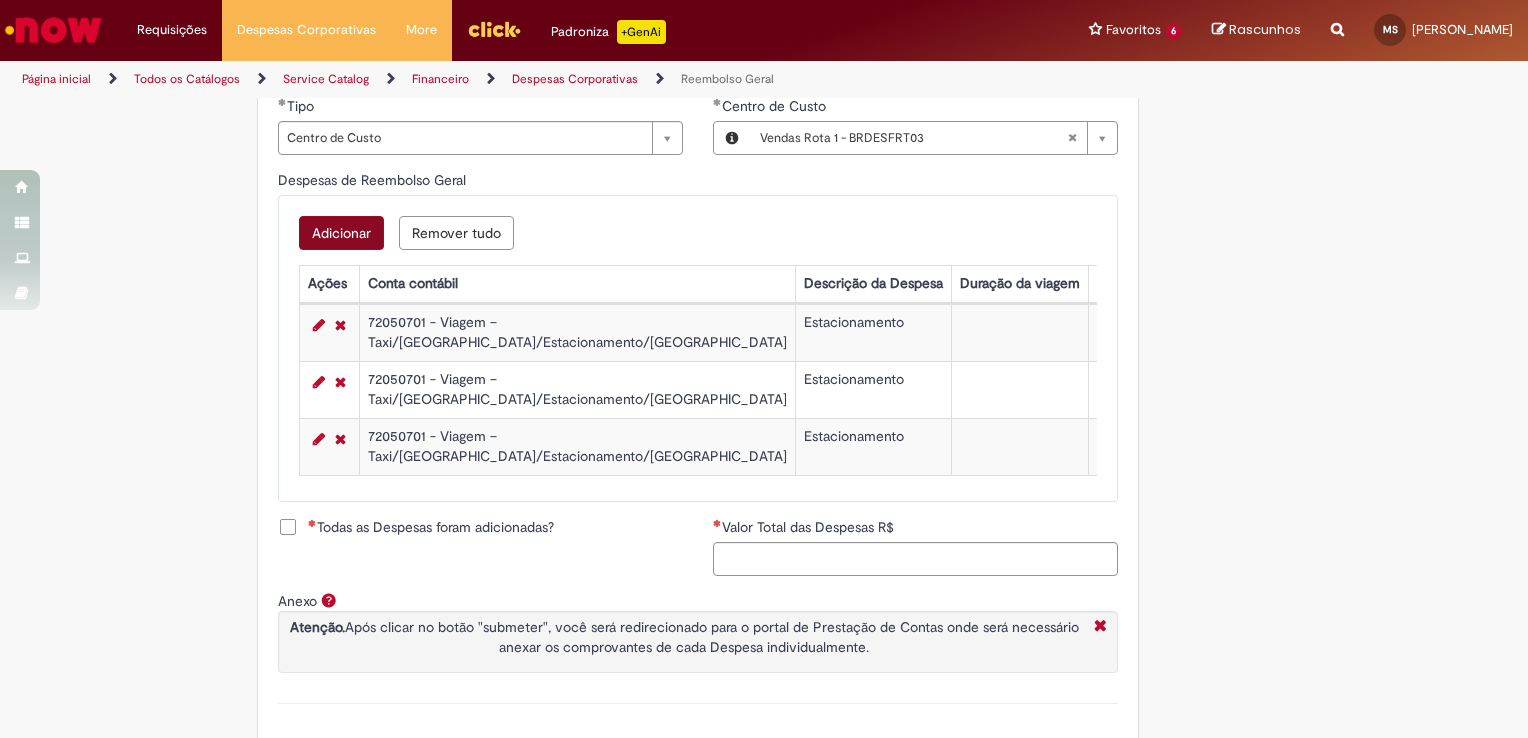drag, startPoint x: 327, startPoint y: 231, endPoint x: 347, endPoint y: 252, distance: 29 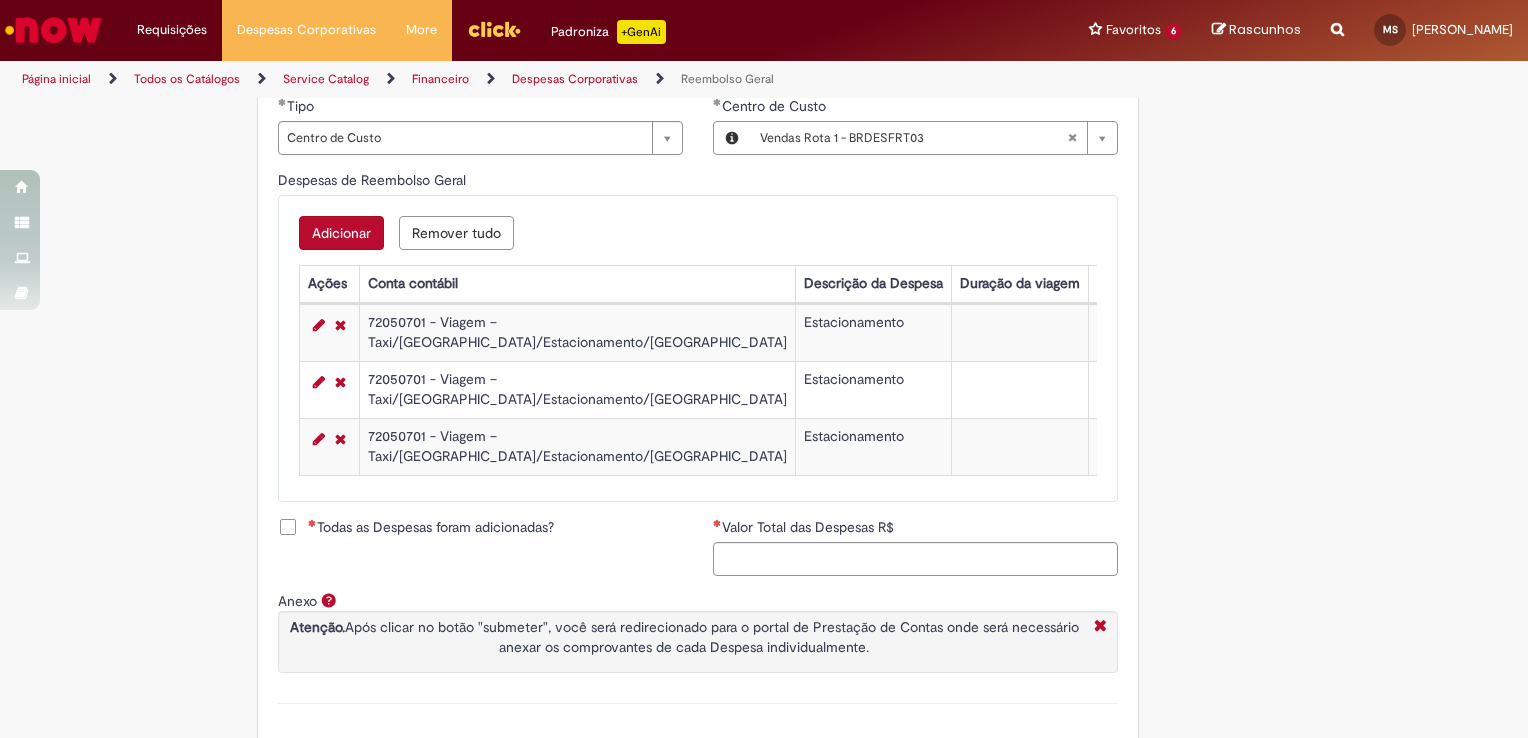 click on "Adicionar" at bounding box center [341, 233] 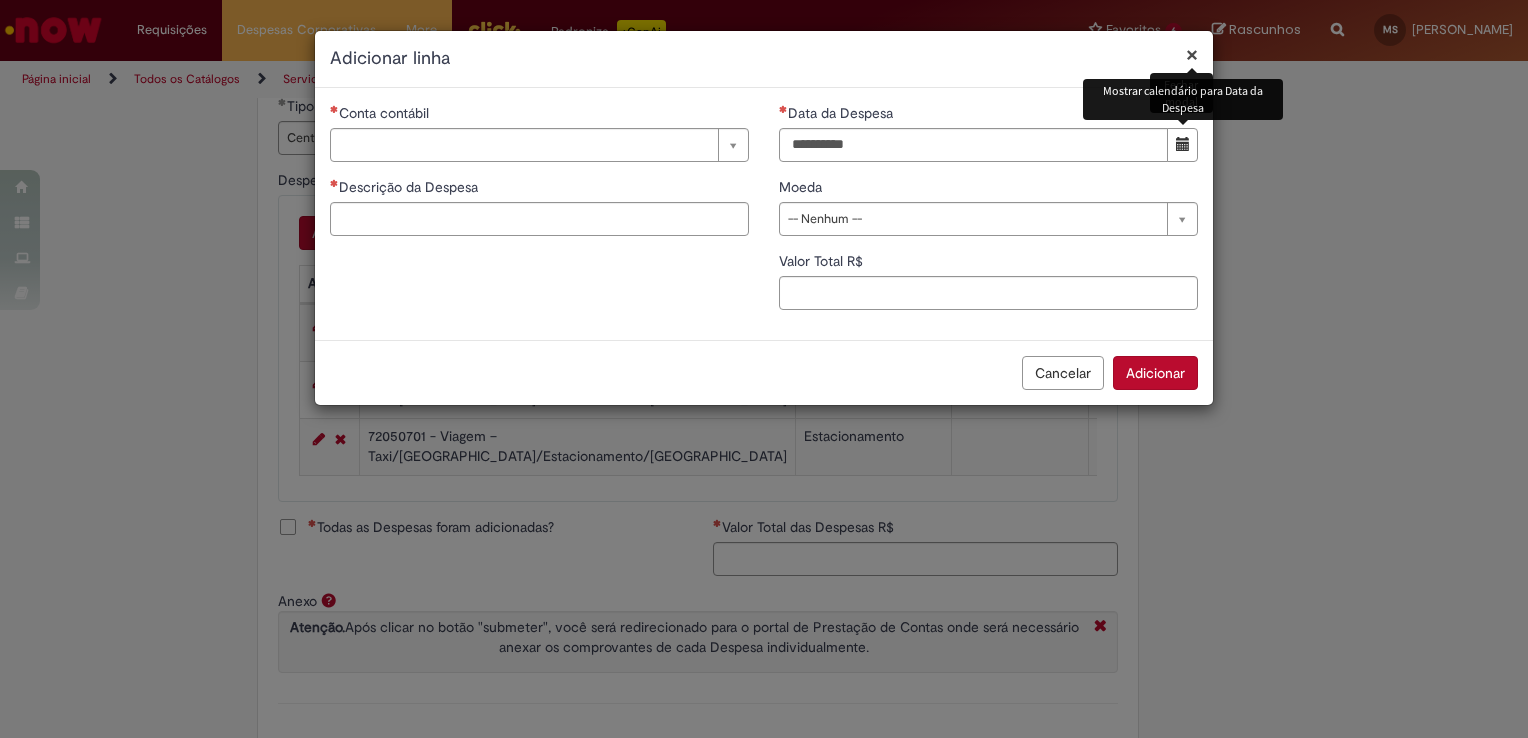 click at bounding box center [1183, 144] 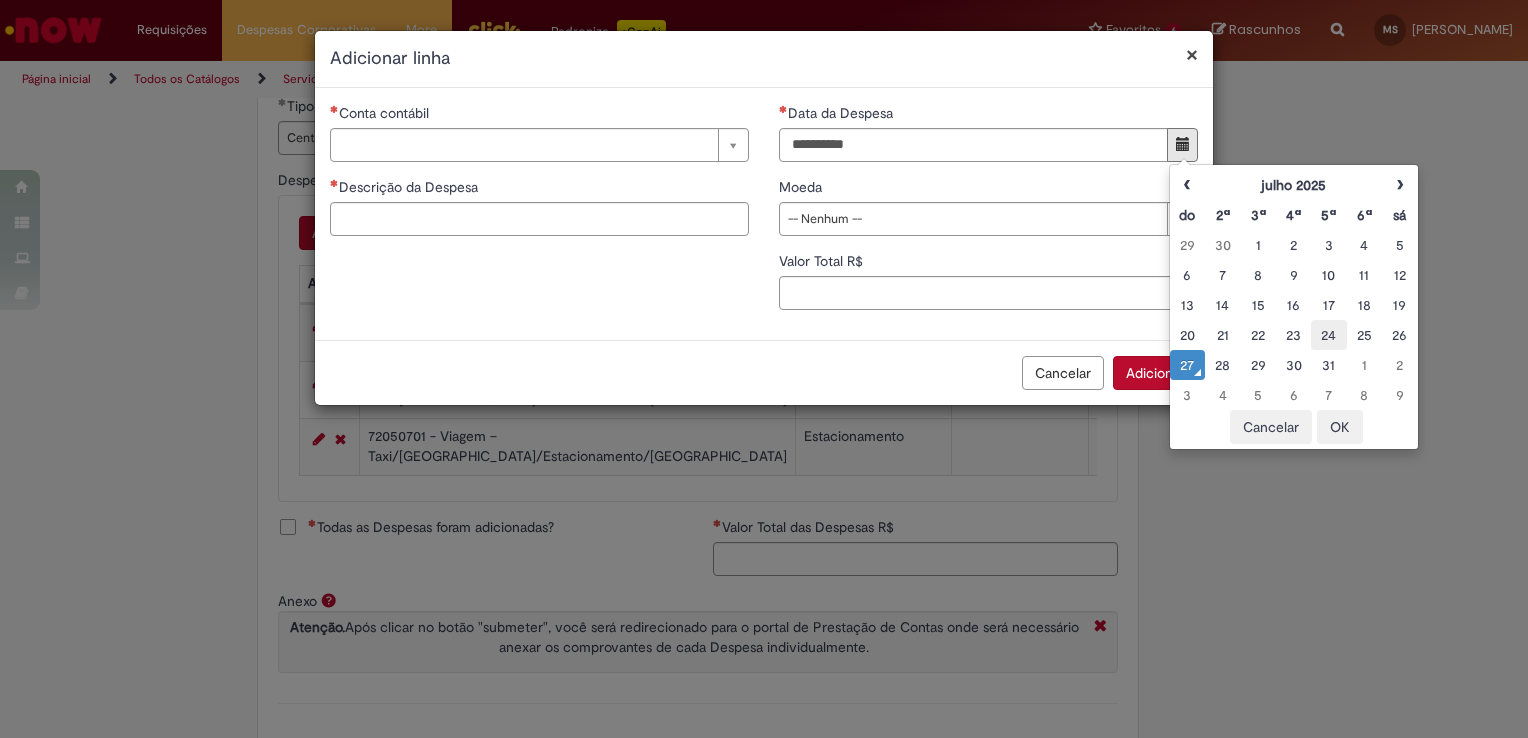 click on "24" at bounding box center [1328, 335] 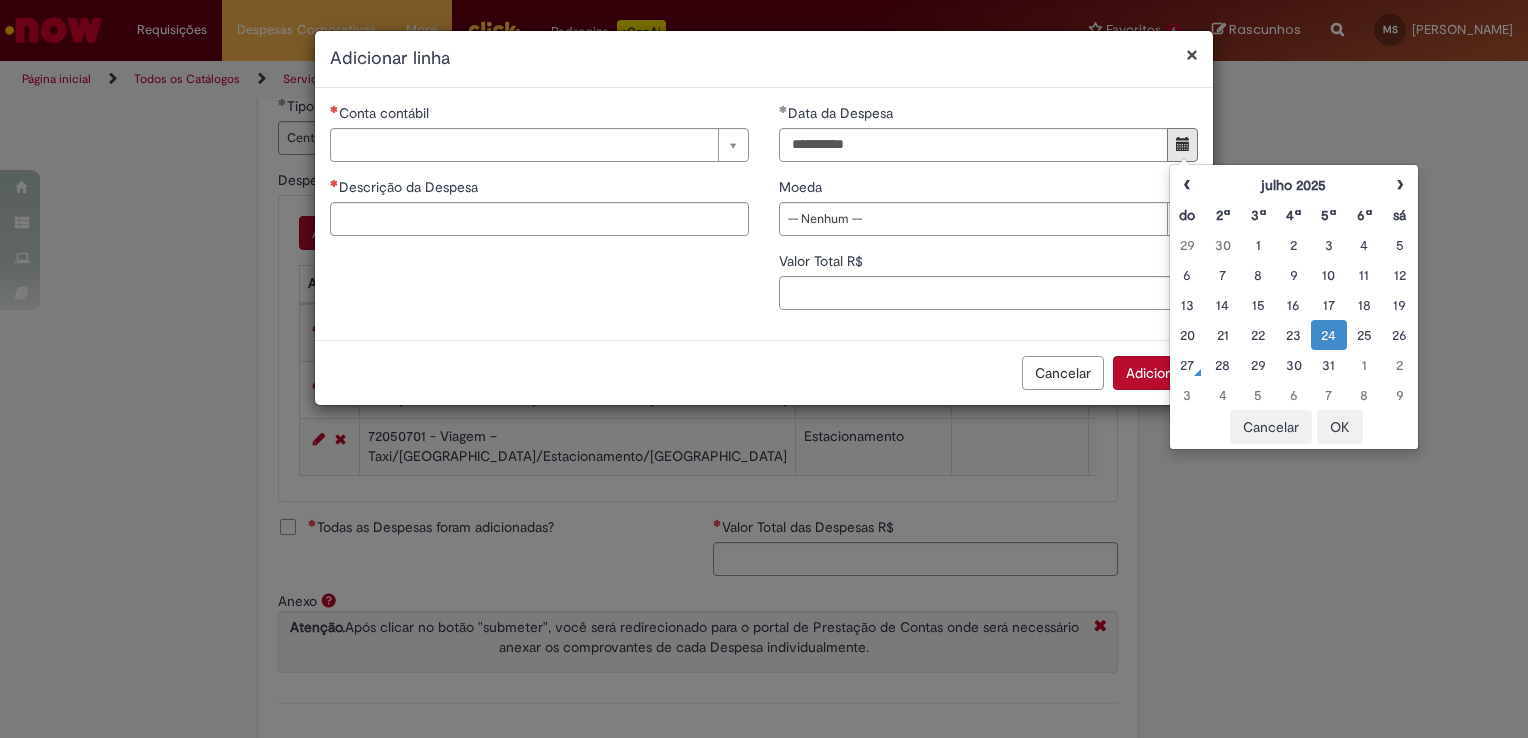 click on "OK" at bounding box center (1340, 427) 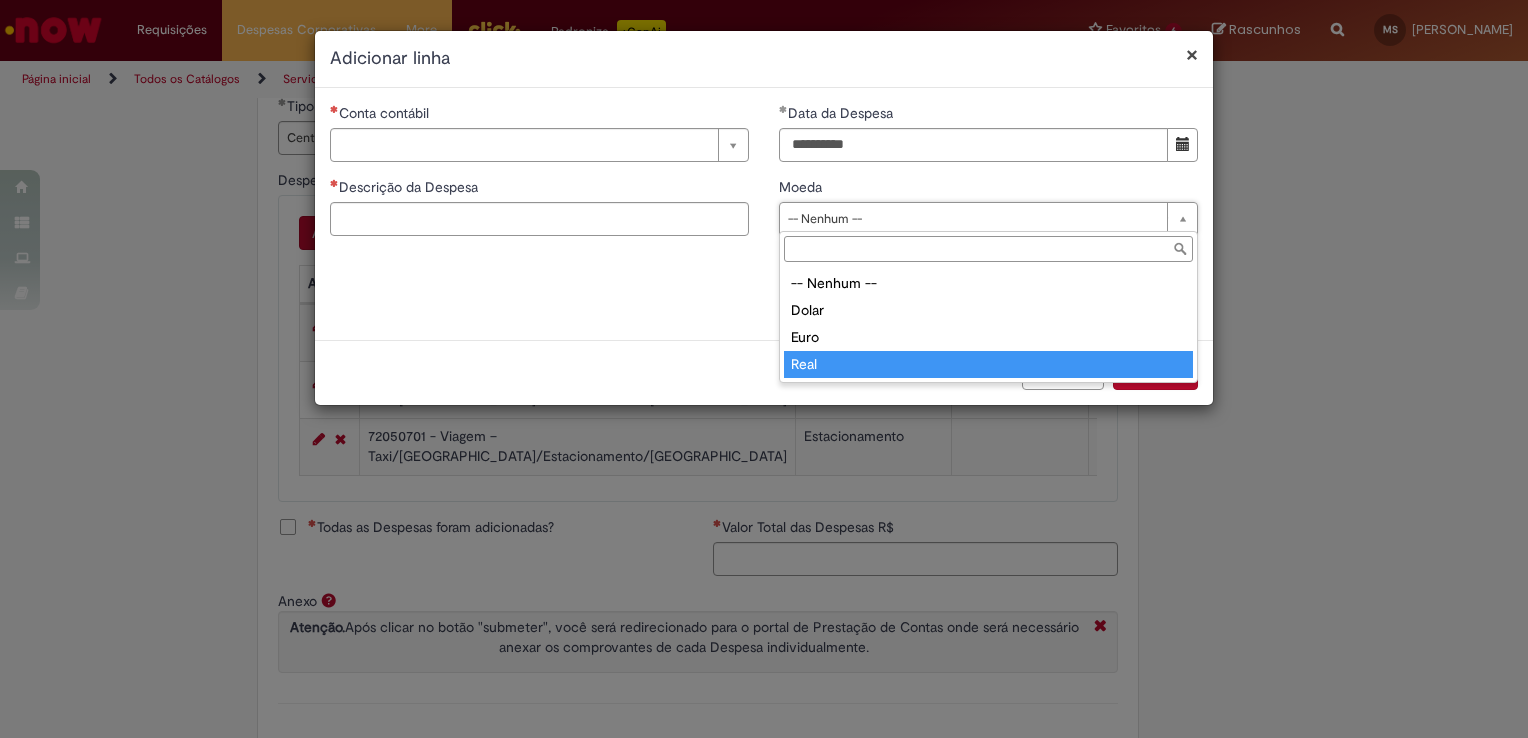 type on "****" 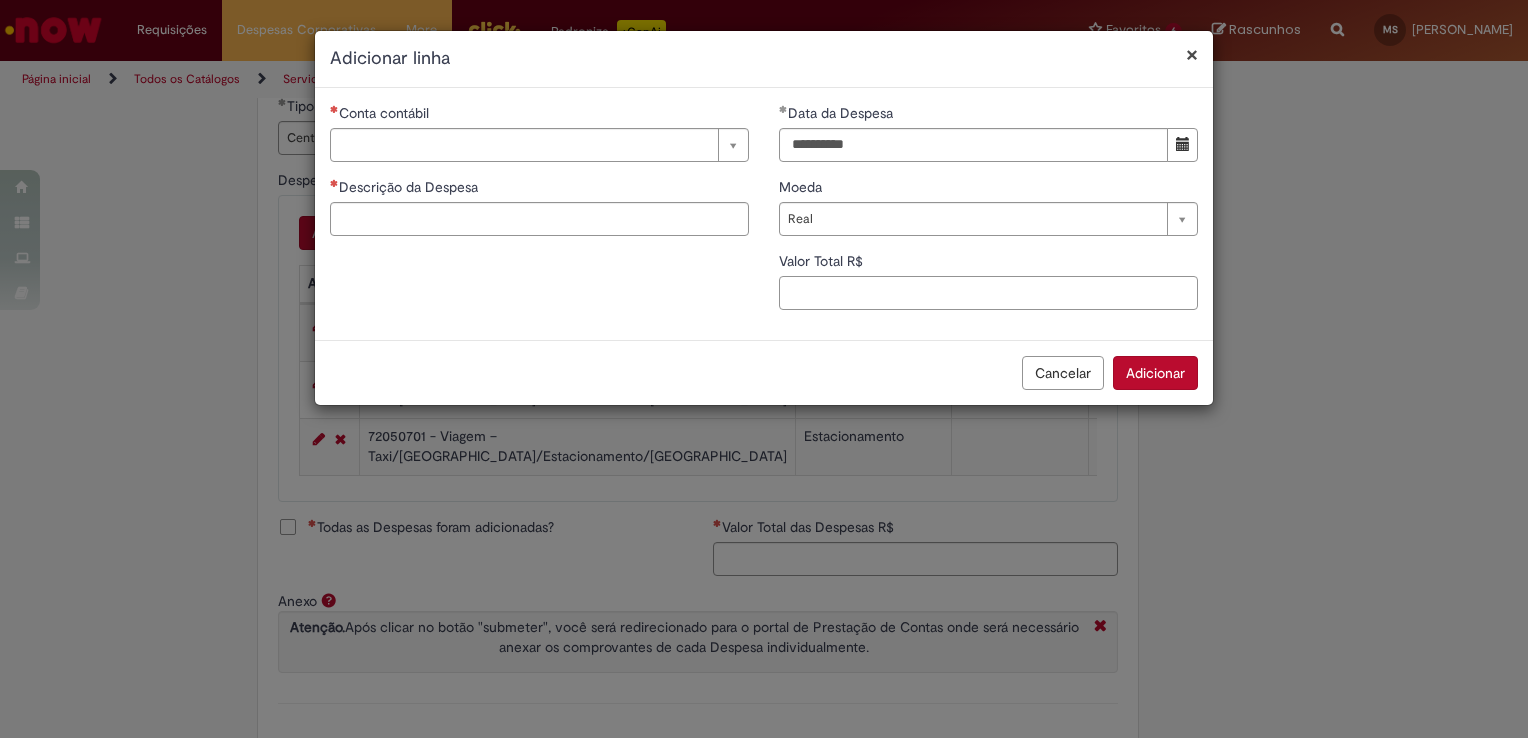 click on "Valor Total R$" at bounding box center [988, 293] 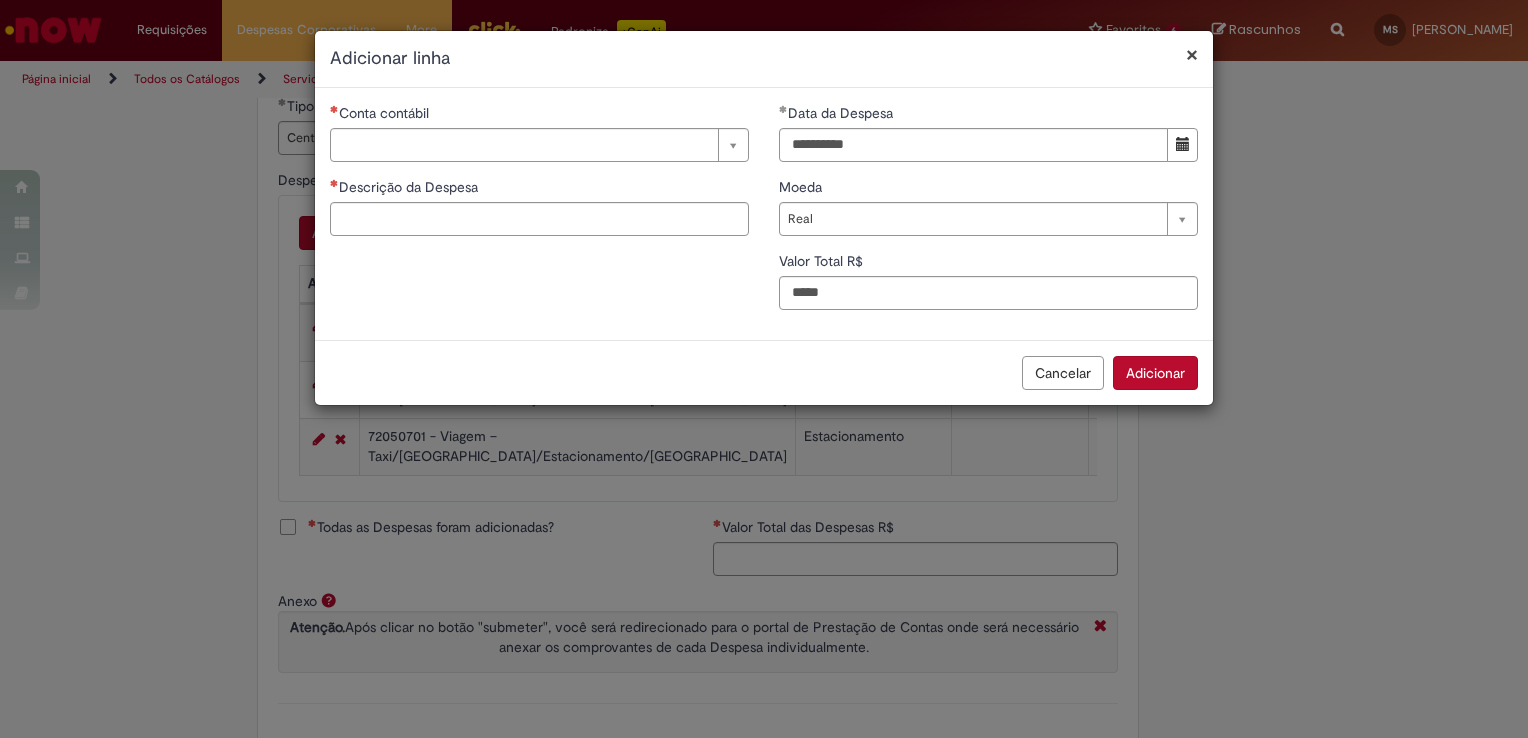 type on "**" 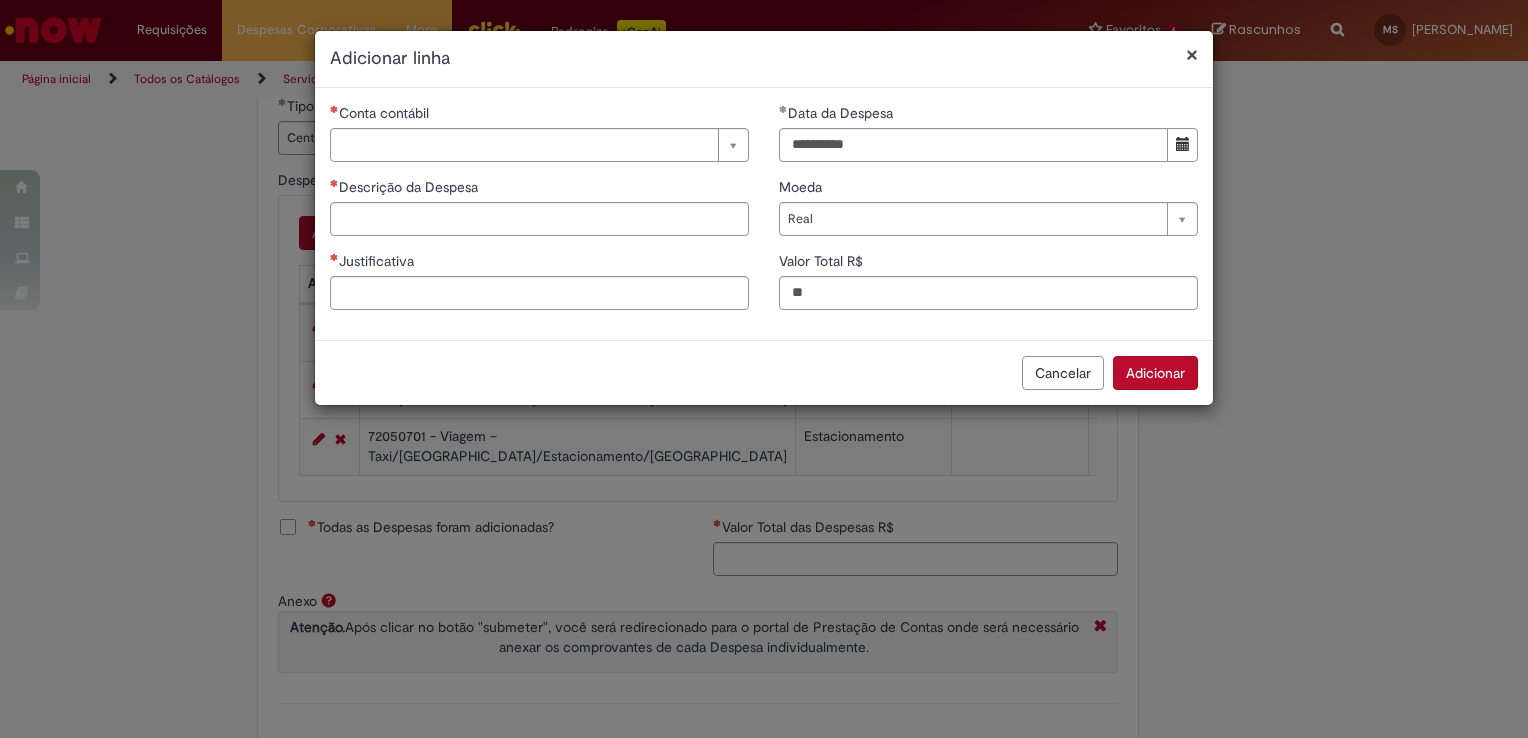 drag, startPoint x: 696, startPoint y: 124, endPoint x: 704, endPoint y: 156, distance: 32.984844 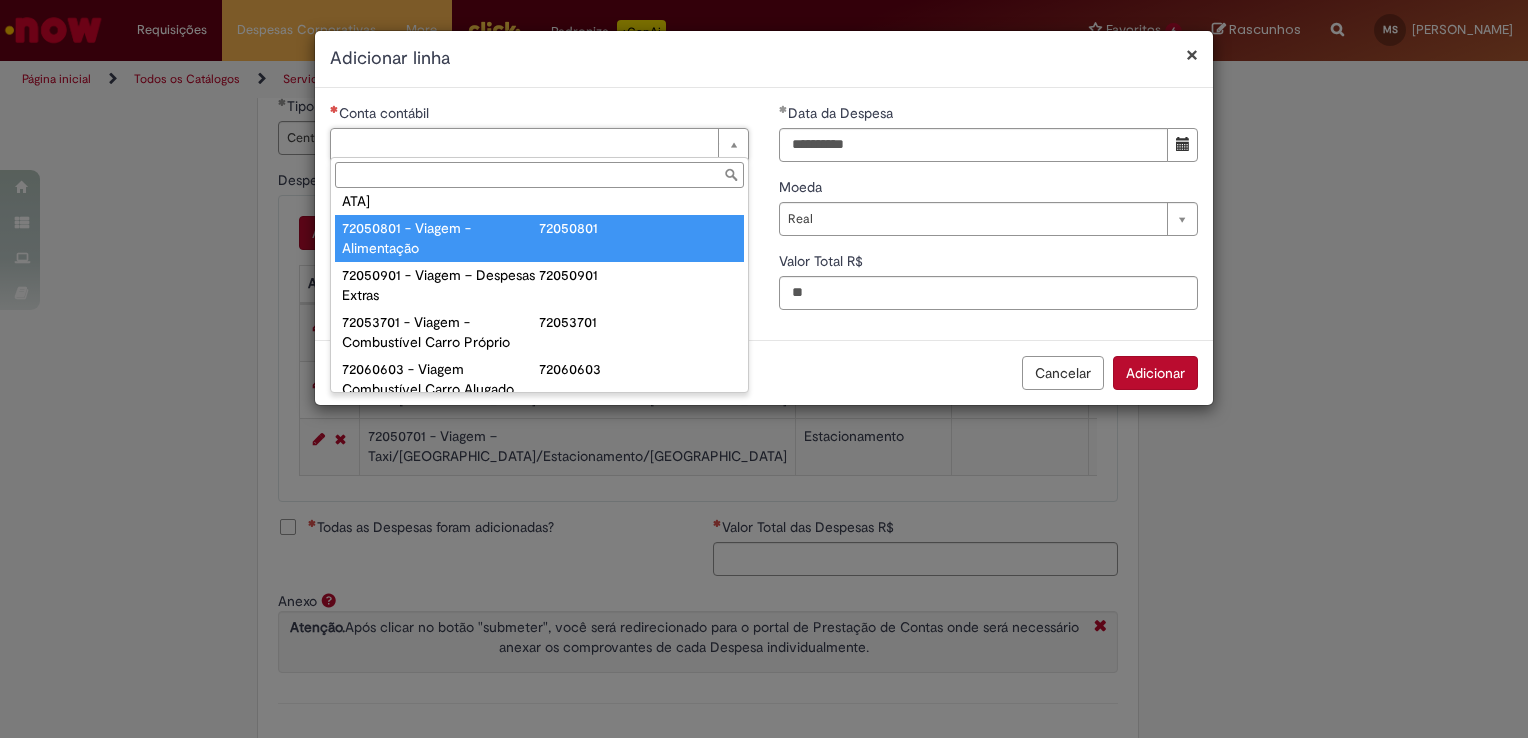 scroll, scrollTop: 1240, scrollLeft: 0, axis: vertical 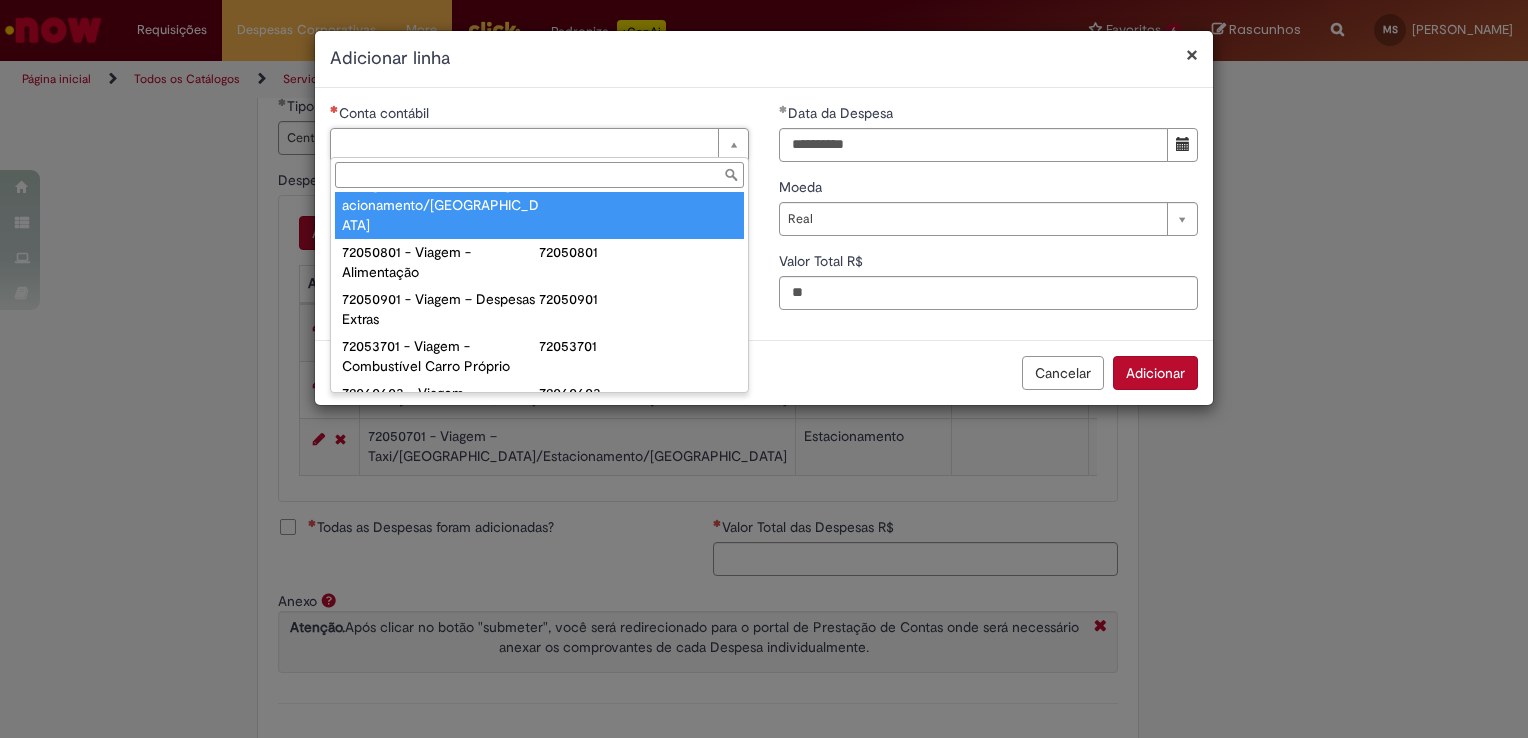 type on "**********" 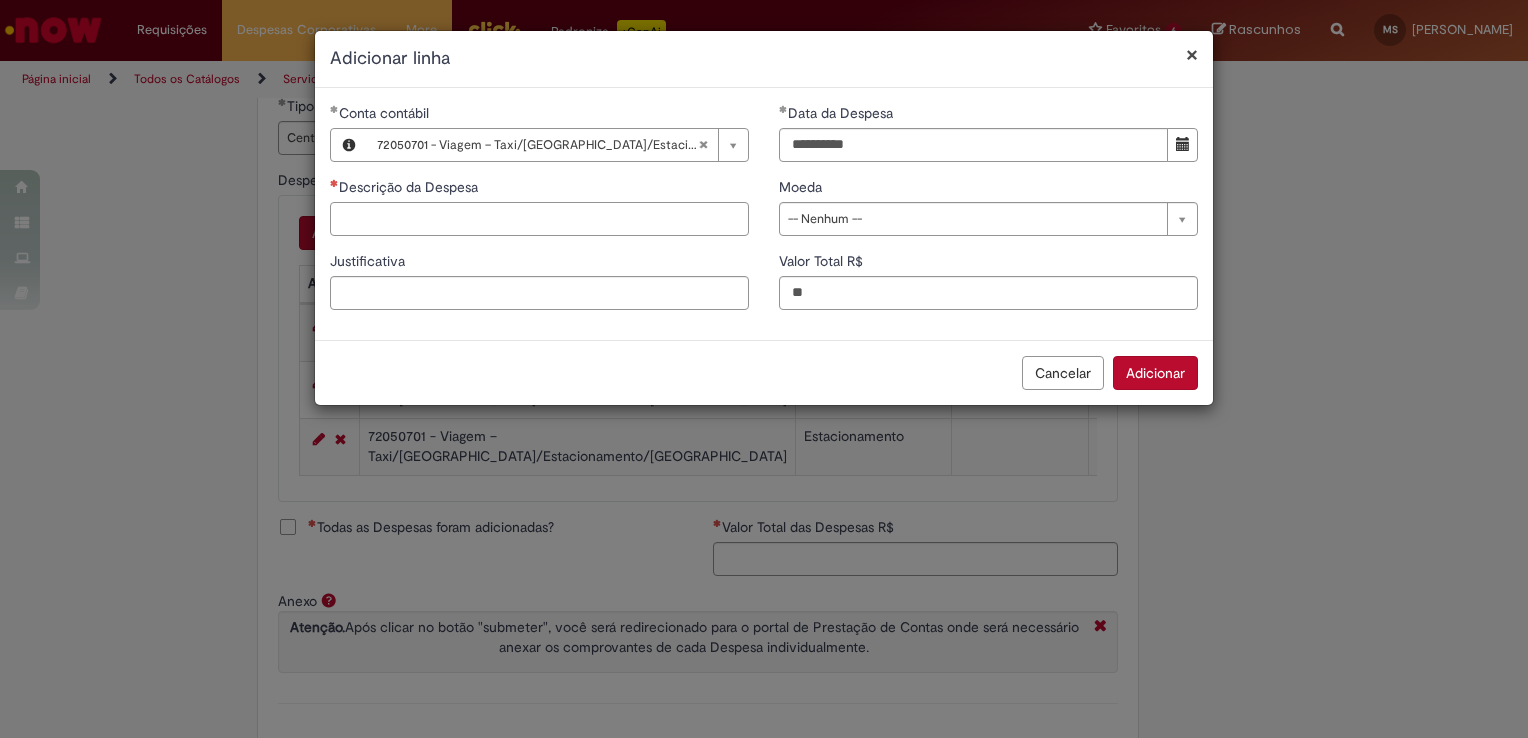 click on "Descrição da Despesa" at bounding box center [539, 219] 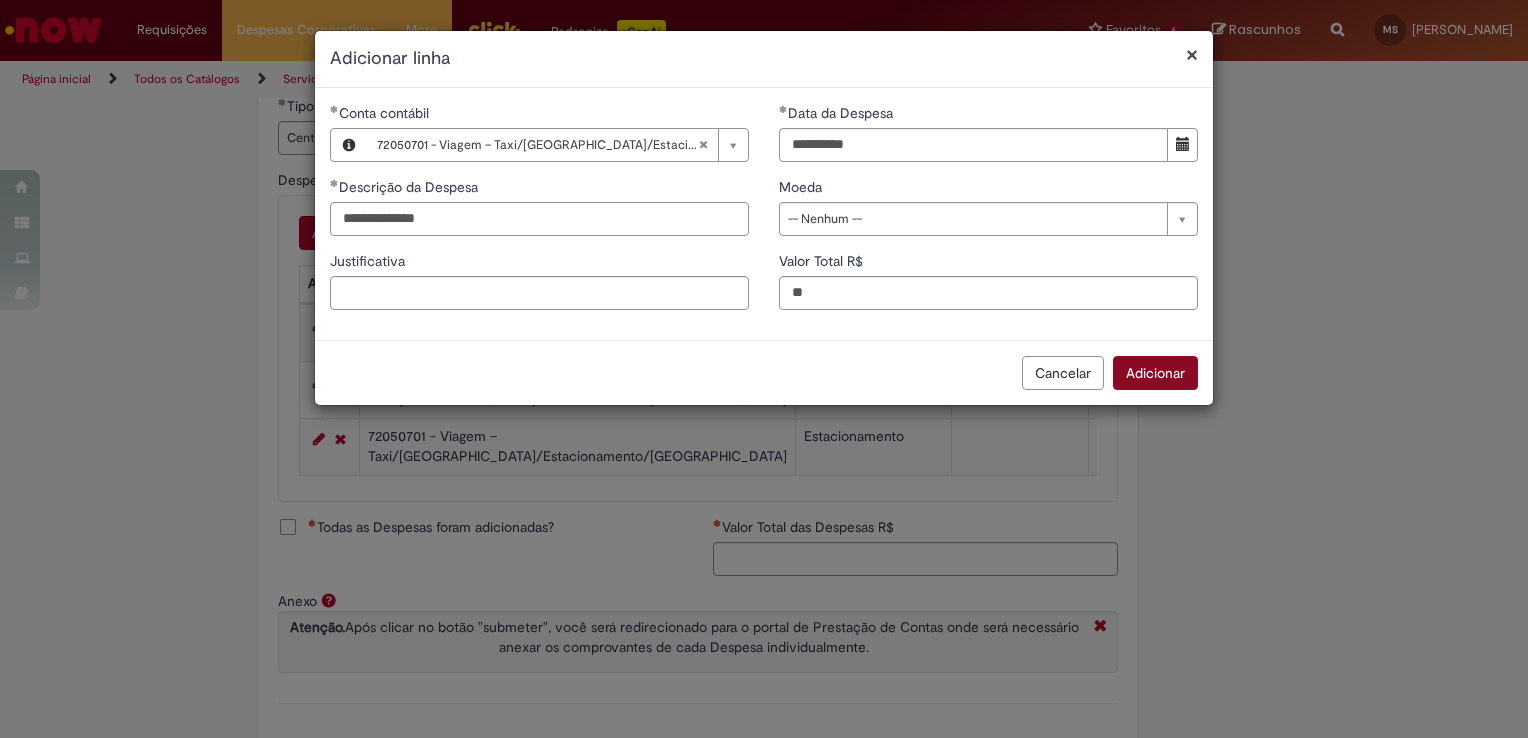 type on "**********" 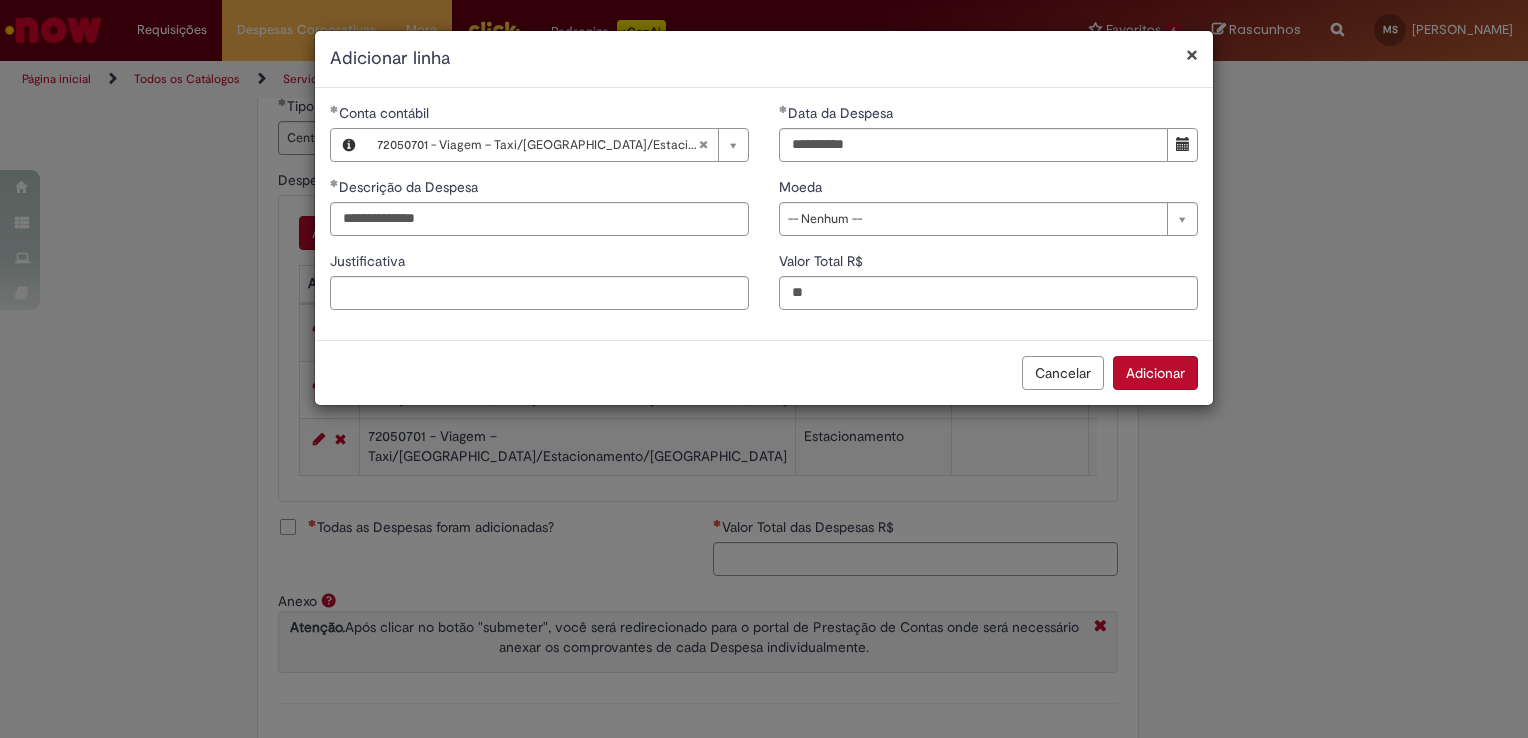 click on "Adicionar" at bounding box center [1155, 373] 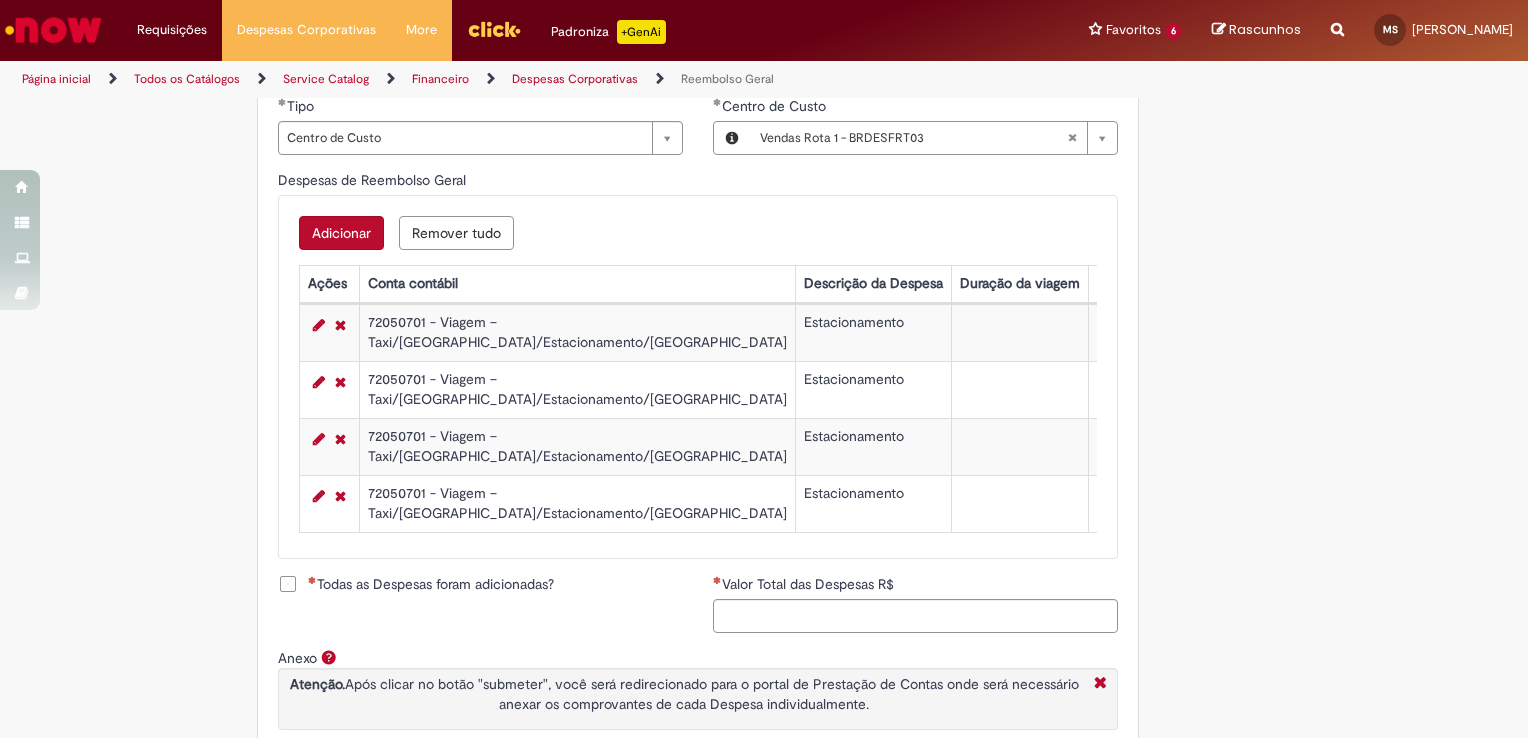 scroll, scrollTop: 967, scrollLeft: 0, axis: vertical 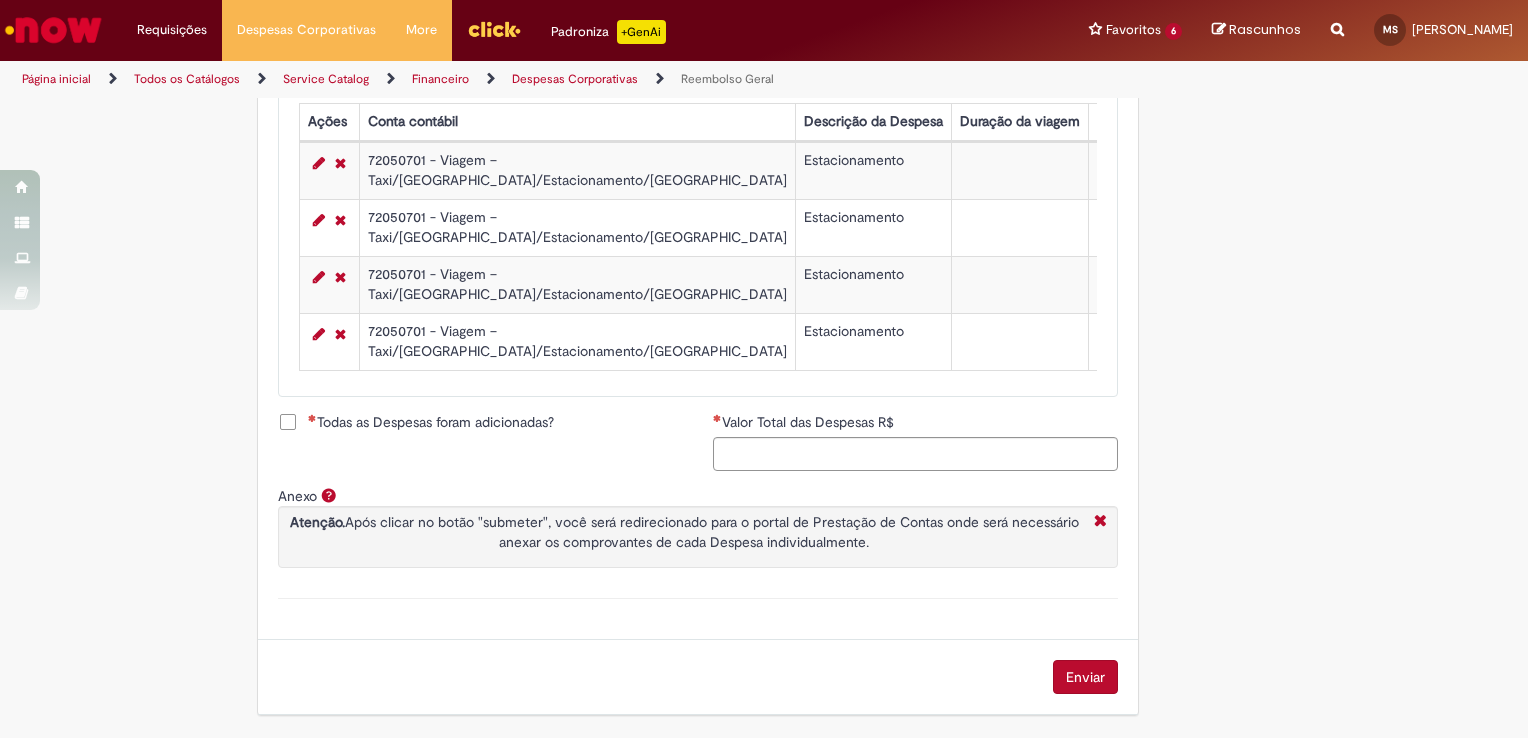 click on "Todas as Despesas foram adicionadas?" at bounding box center [416, 422] 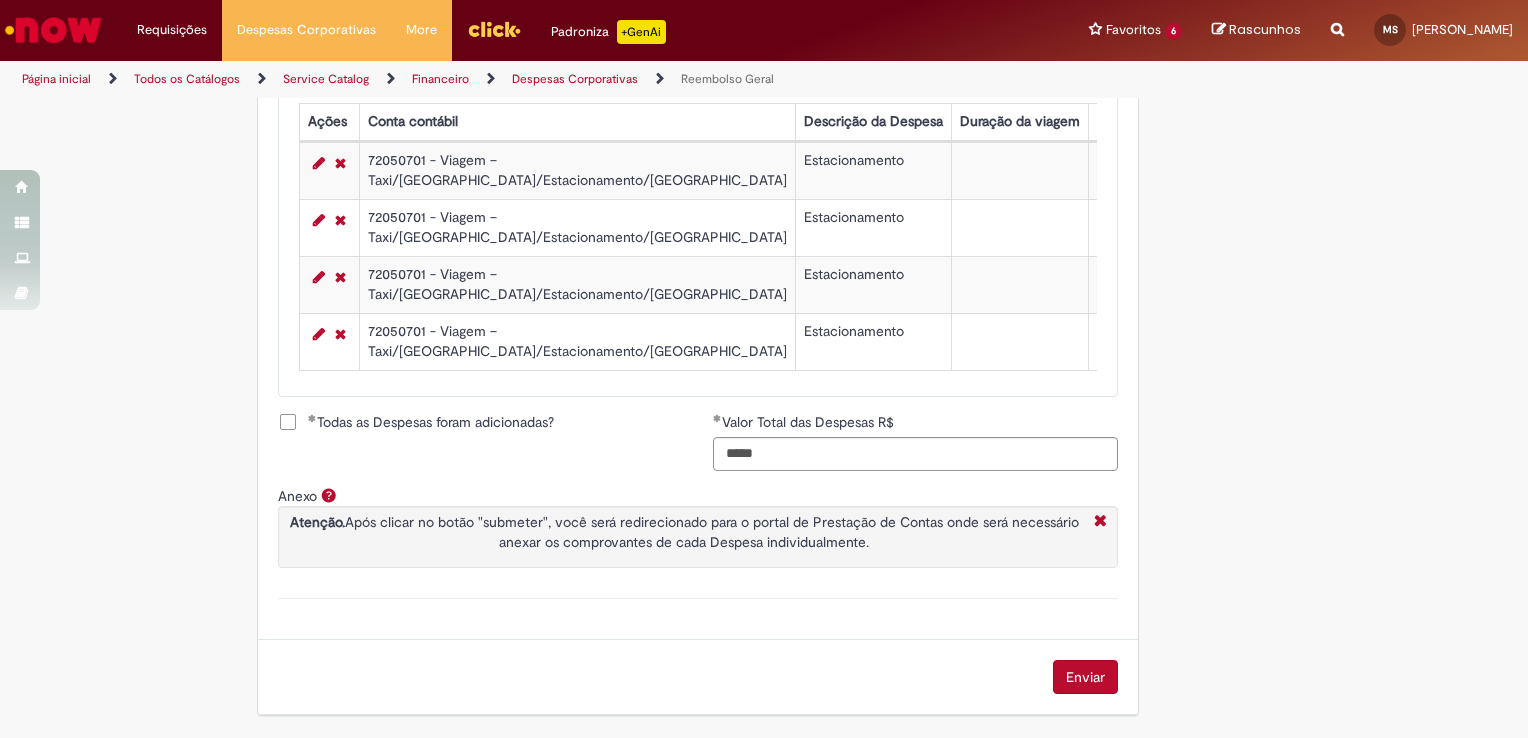 scroll, scrollTop: 1023, scrollLeft: 0, axis: vertical 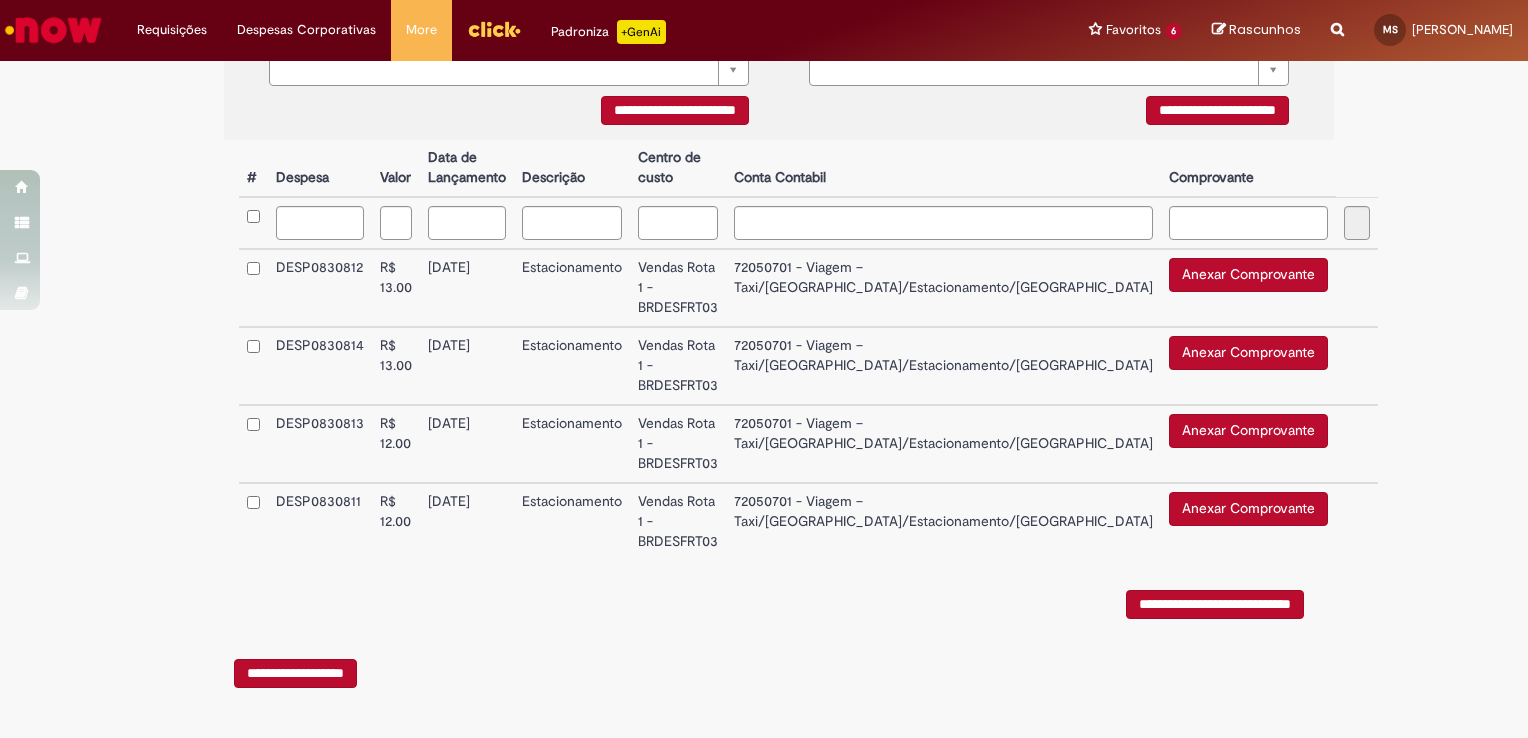 click on "**********" at bounding box center (779, 678) 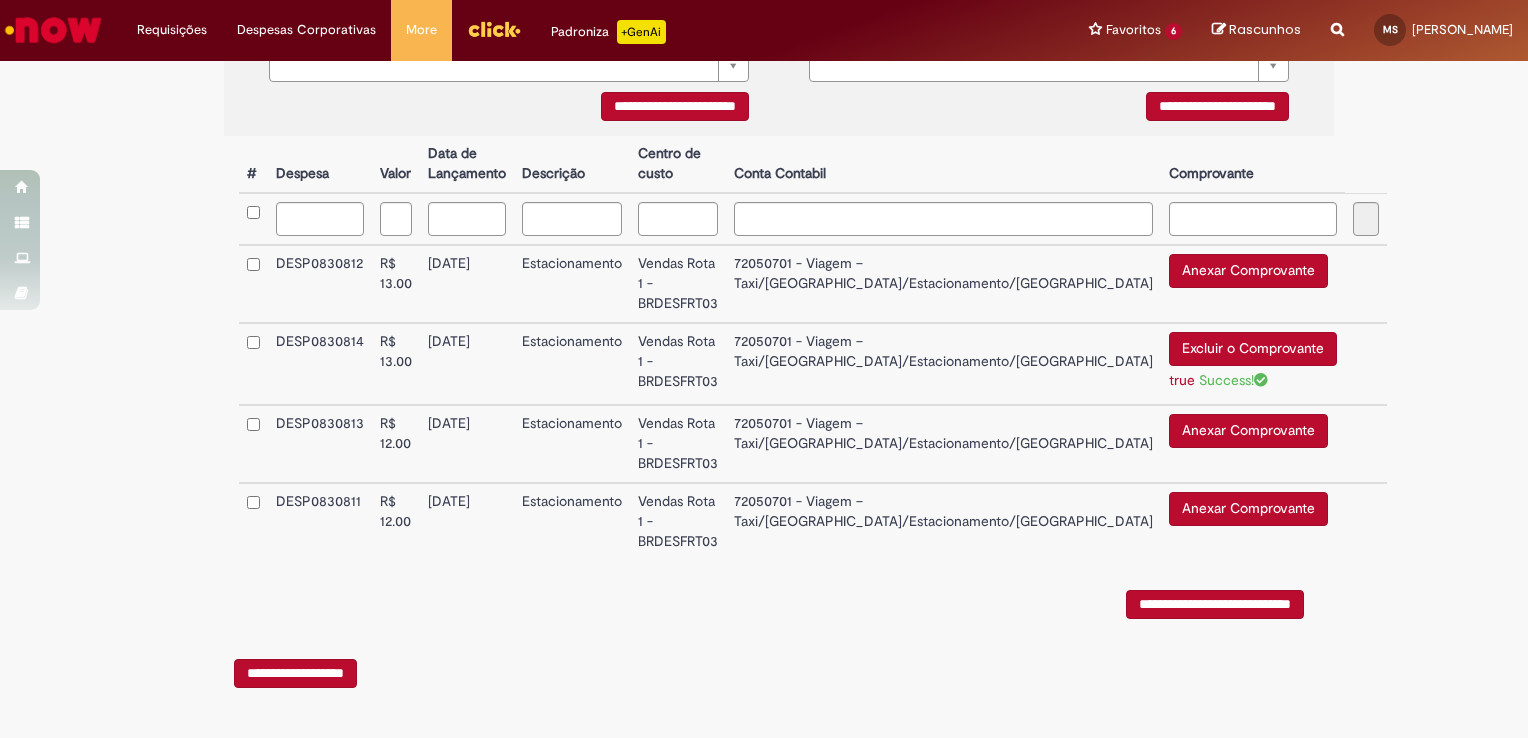 click on "Anexar Comprovante    Excluir o Comprovante" at bounding box center (1253, 284) 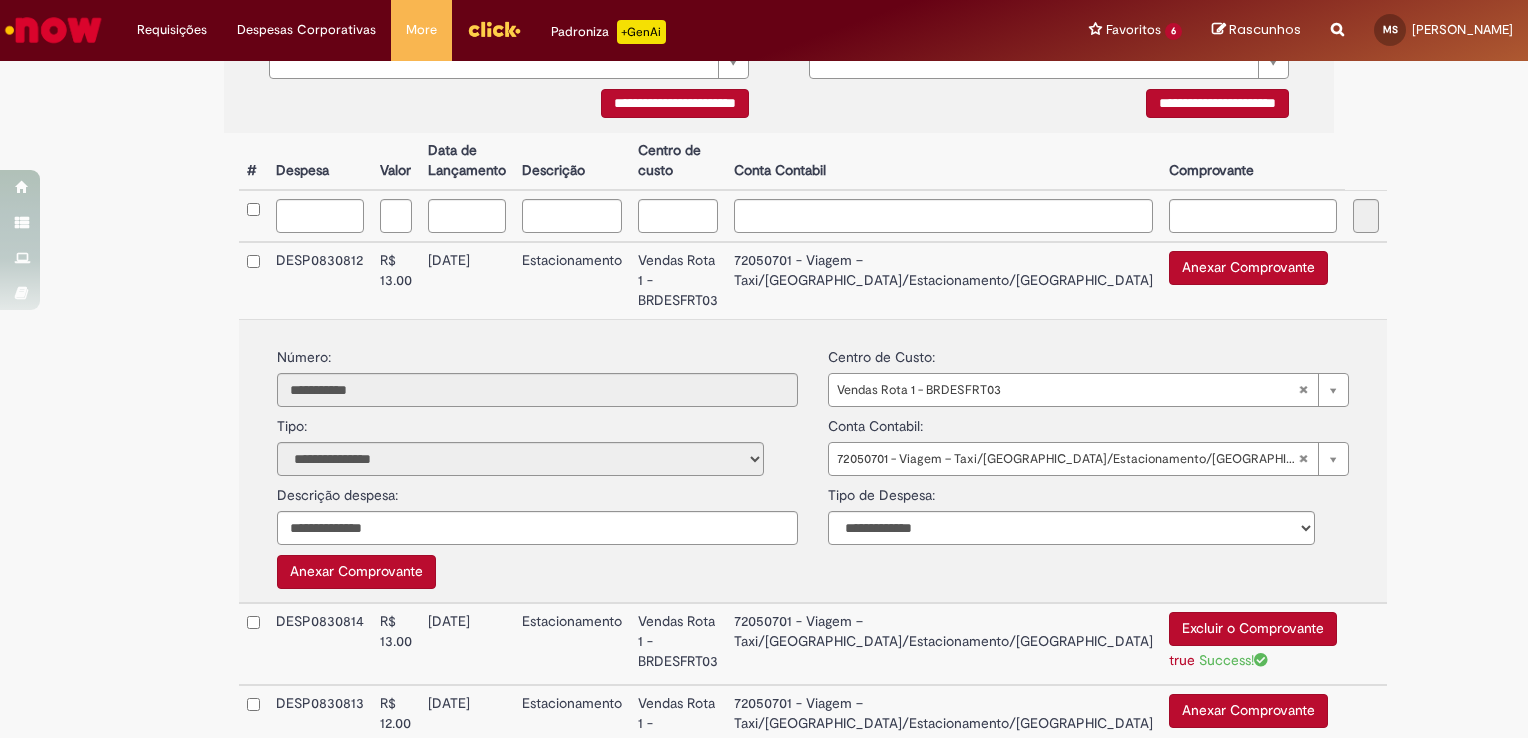 click on "Anexar Comprovante" at bounding box center (1248, 268) 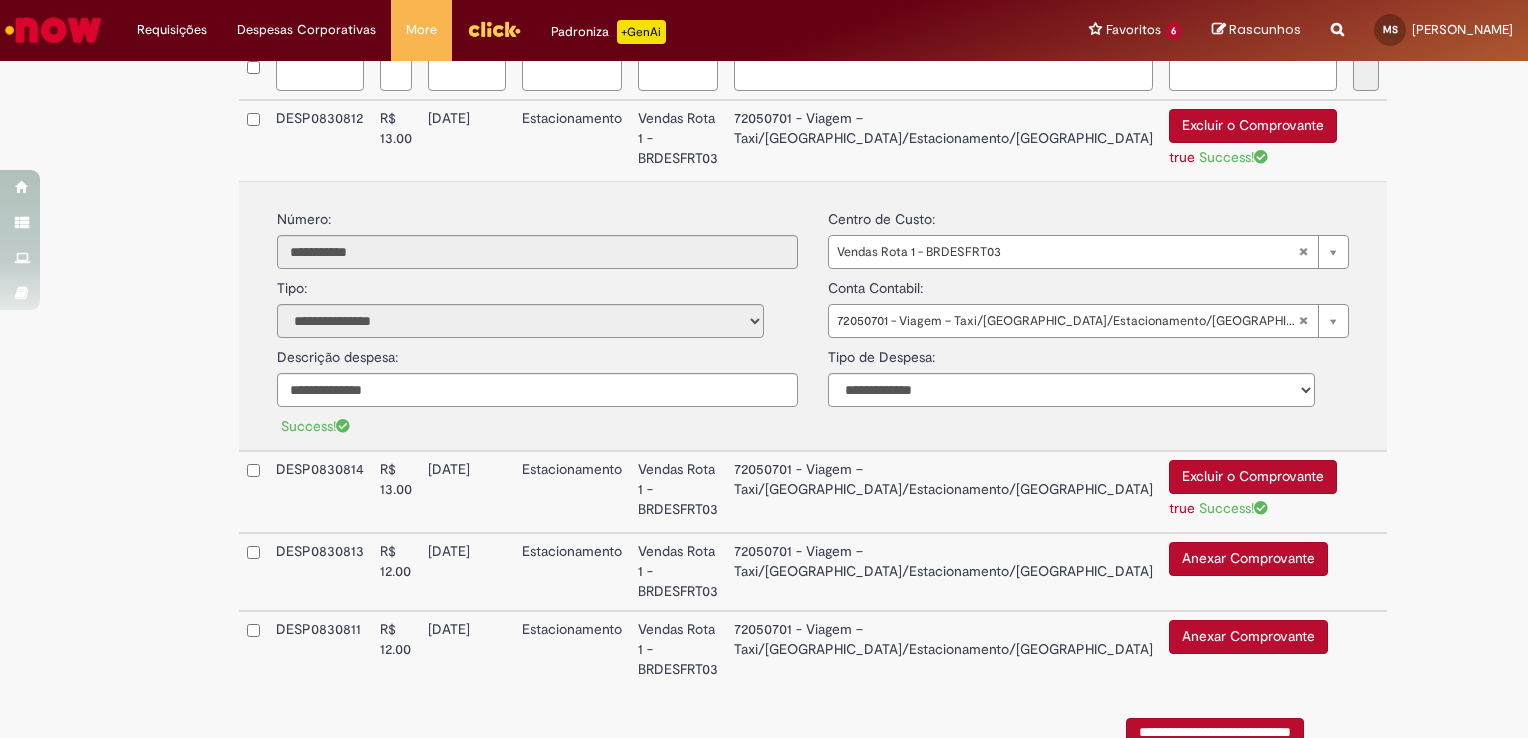 scroll, scrollTop: 750, scrollLeft: 0, axis: vertical 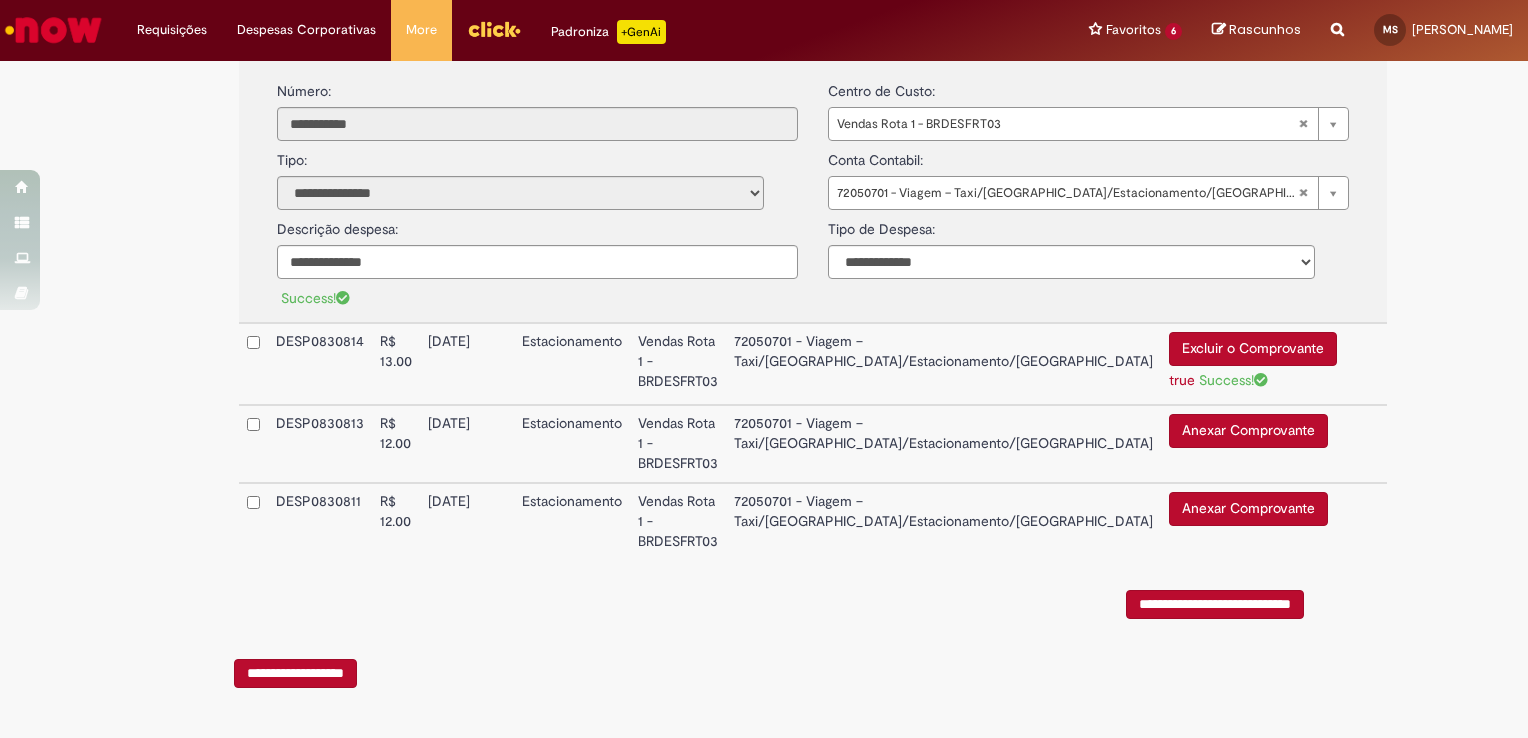 click on "Anexar Comprovante" at bounding box center [1248, 431] 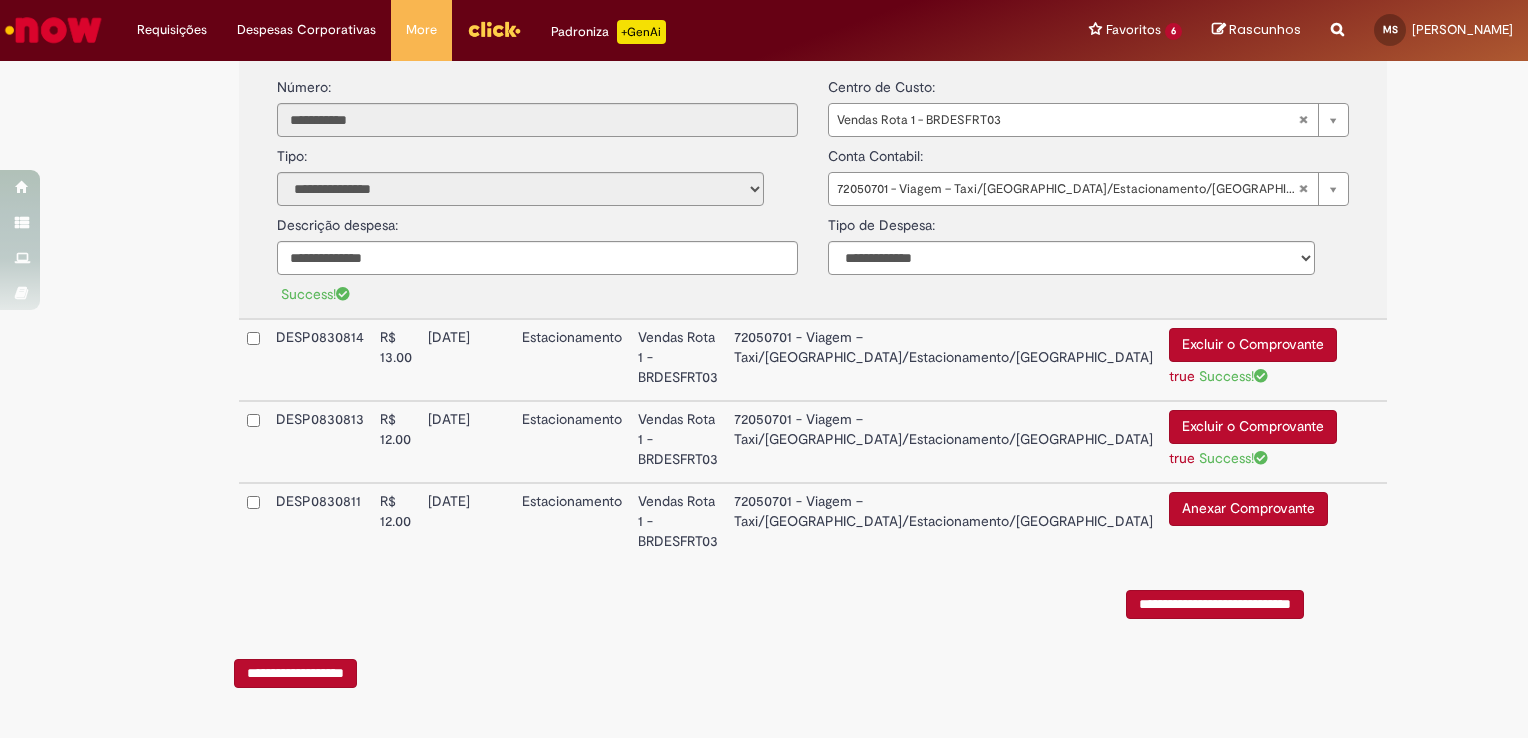 click on "Anexar Comprovante" at bounding box center [1248, 509] 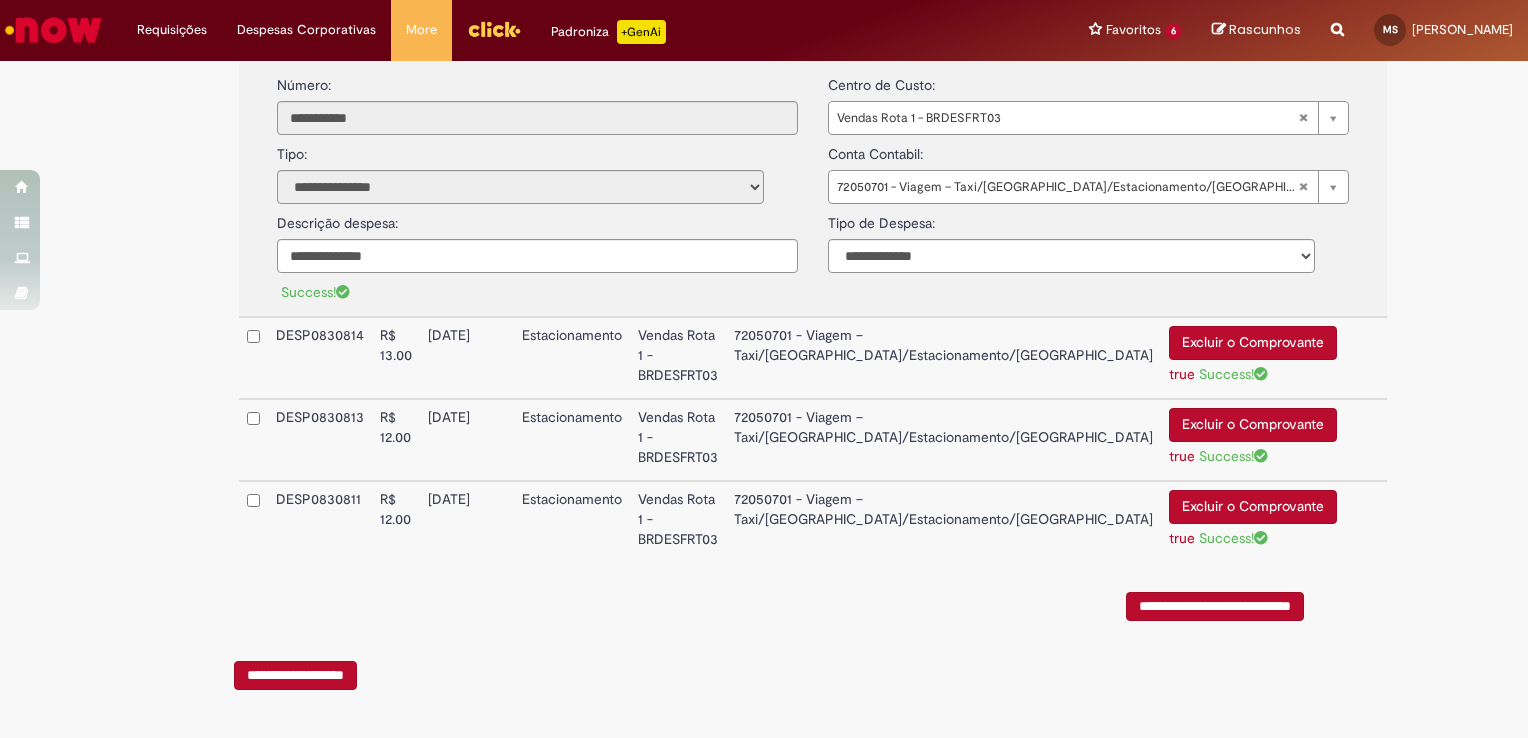 click on "**********" at bounding box center [1215, 606] 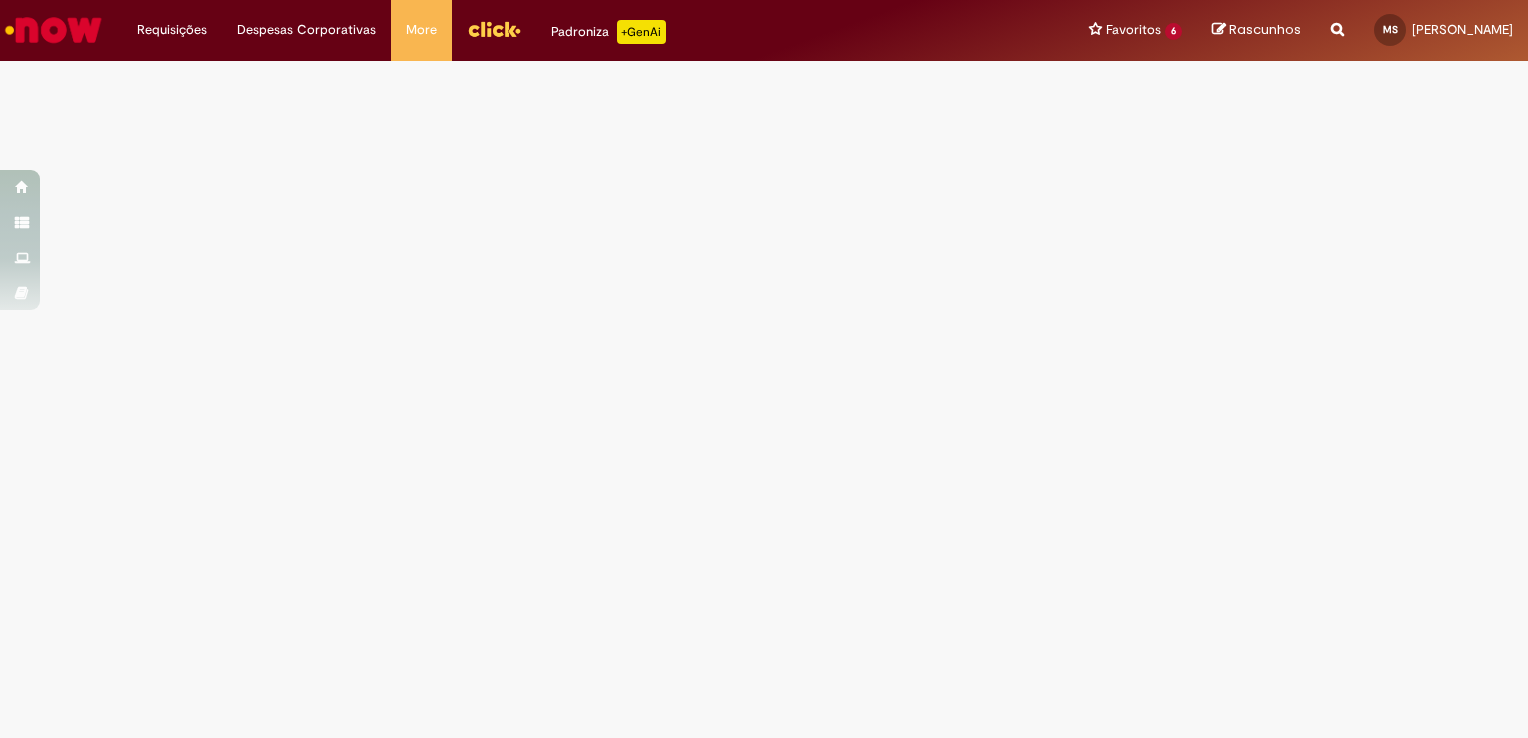 scroll, scrollTop: 0, scrollLeft: 0, axis: both 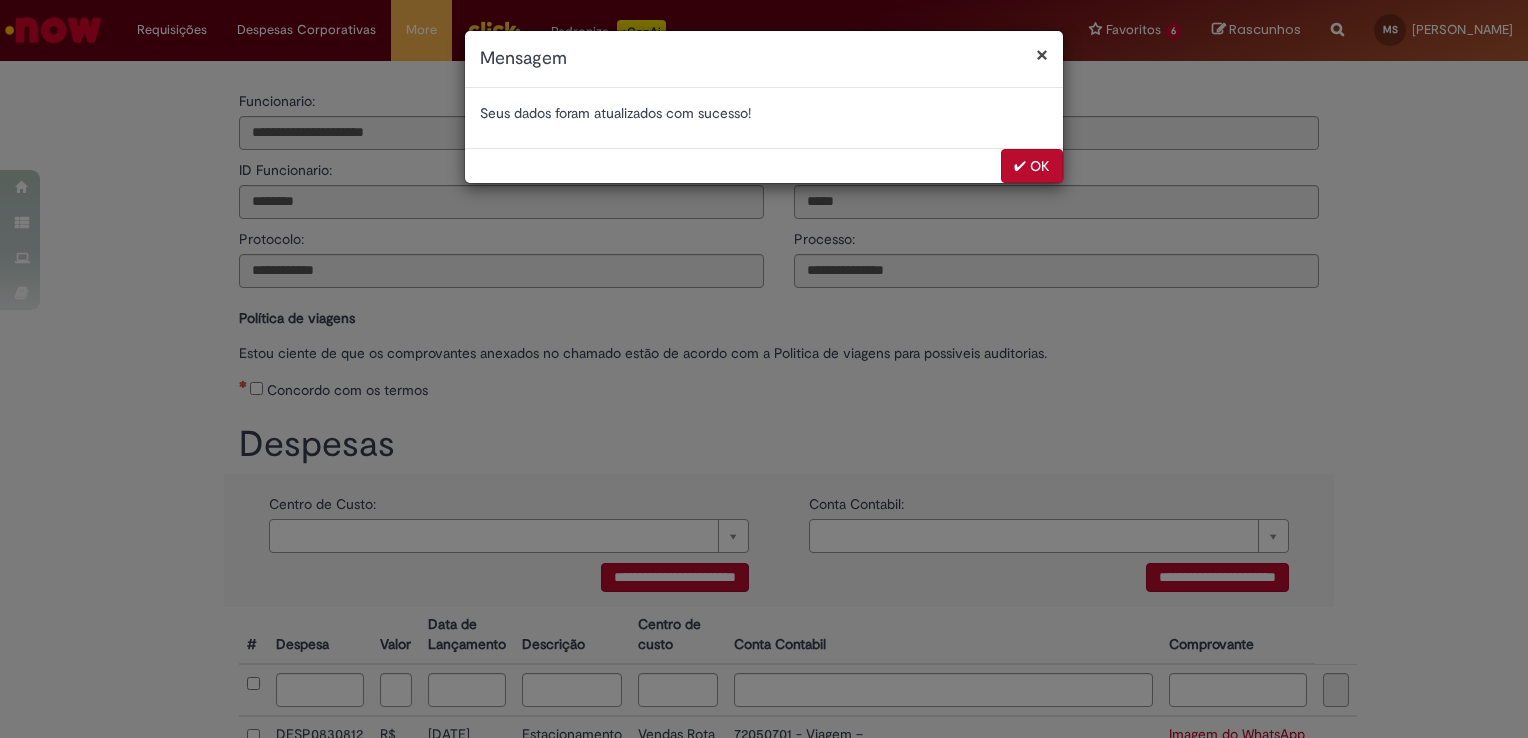 click on "✔ OK" at bounding box center (1032, 166) 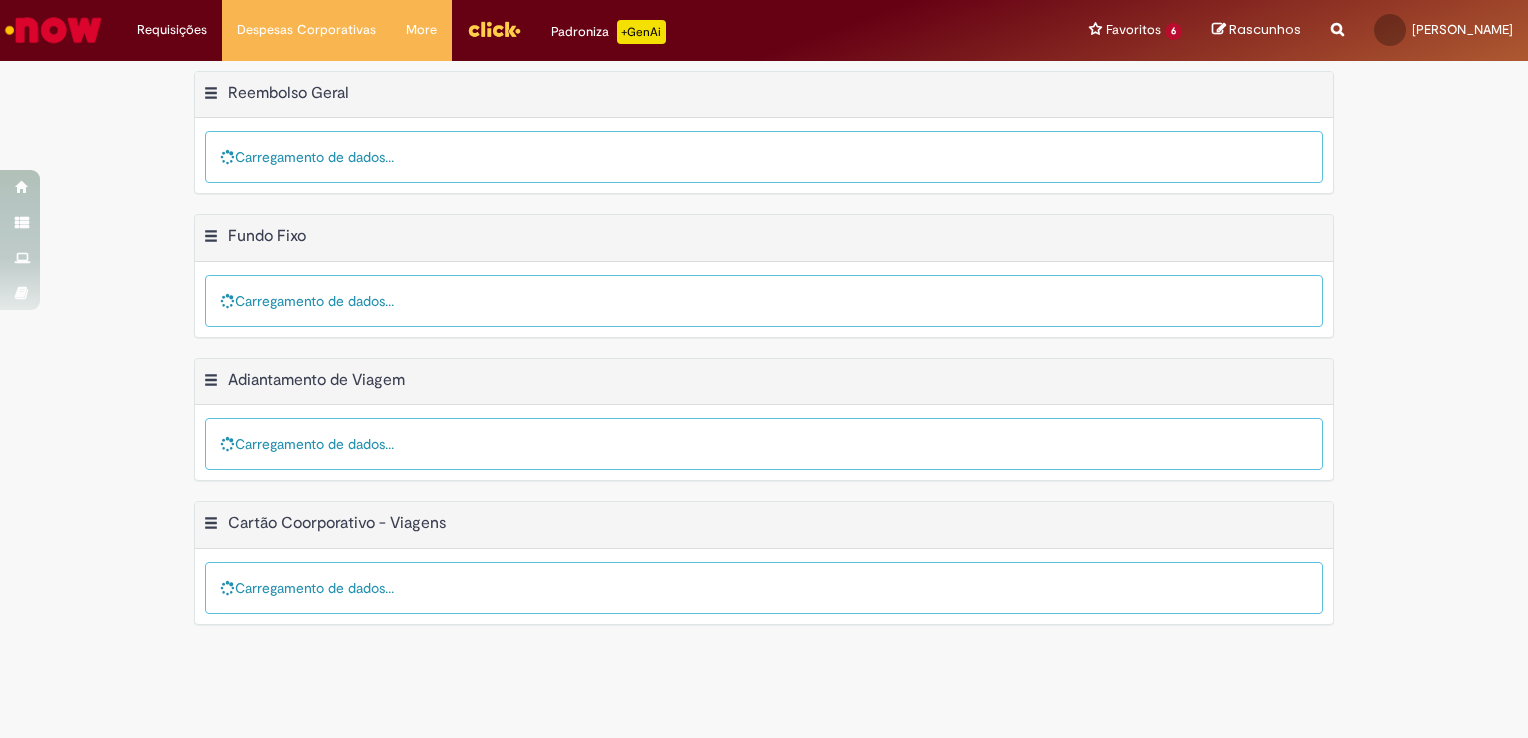 scroll, scrollTop: 0, scrollLeft: 0, axis: both 